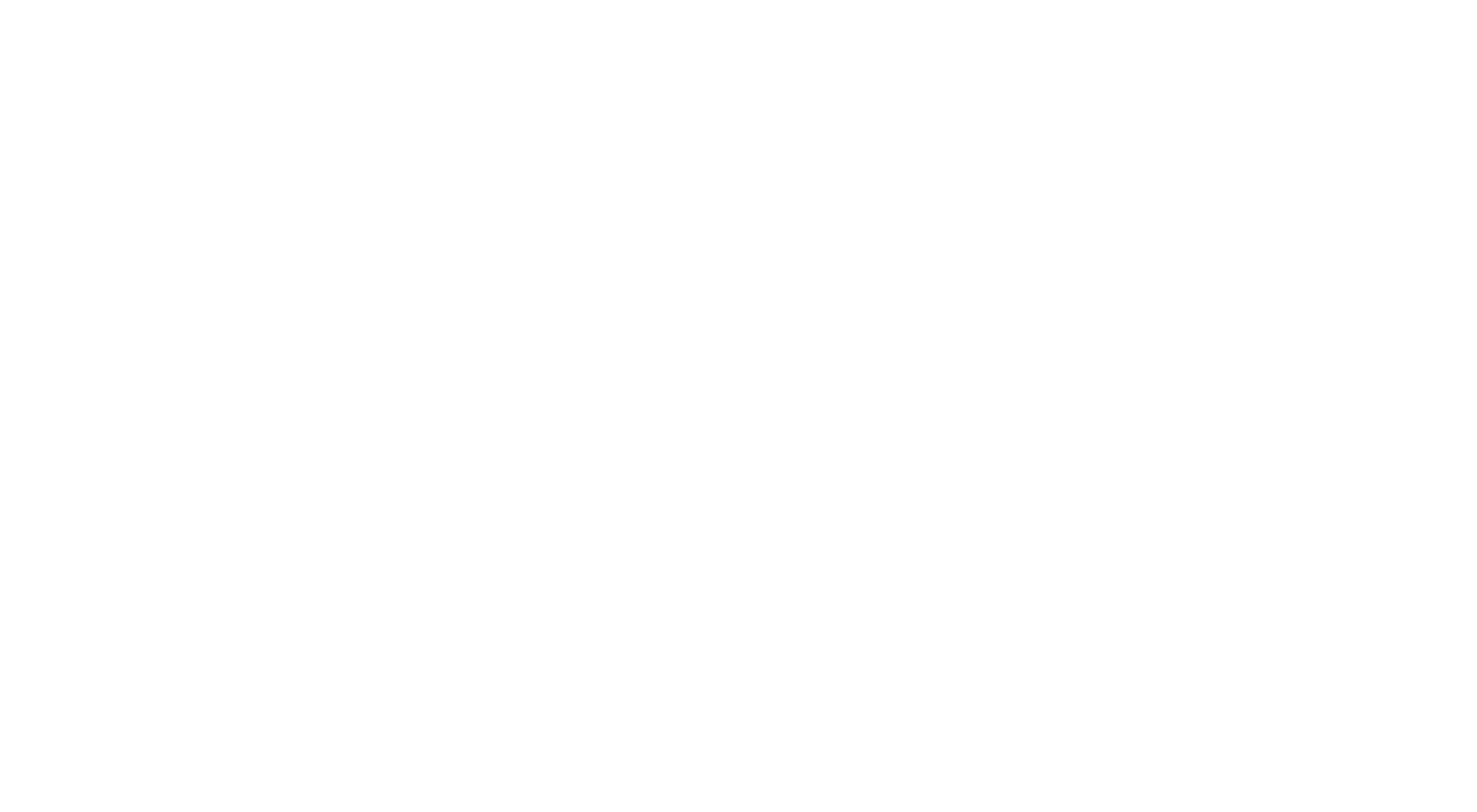 scroll, scrollTop: 0, scrollLeft: 0, axis: both 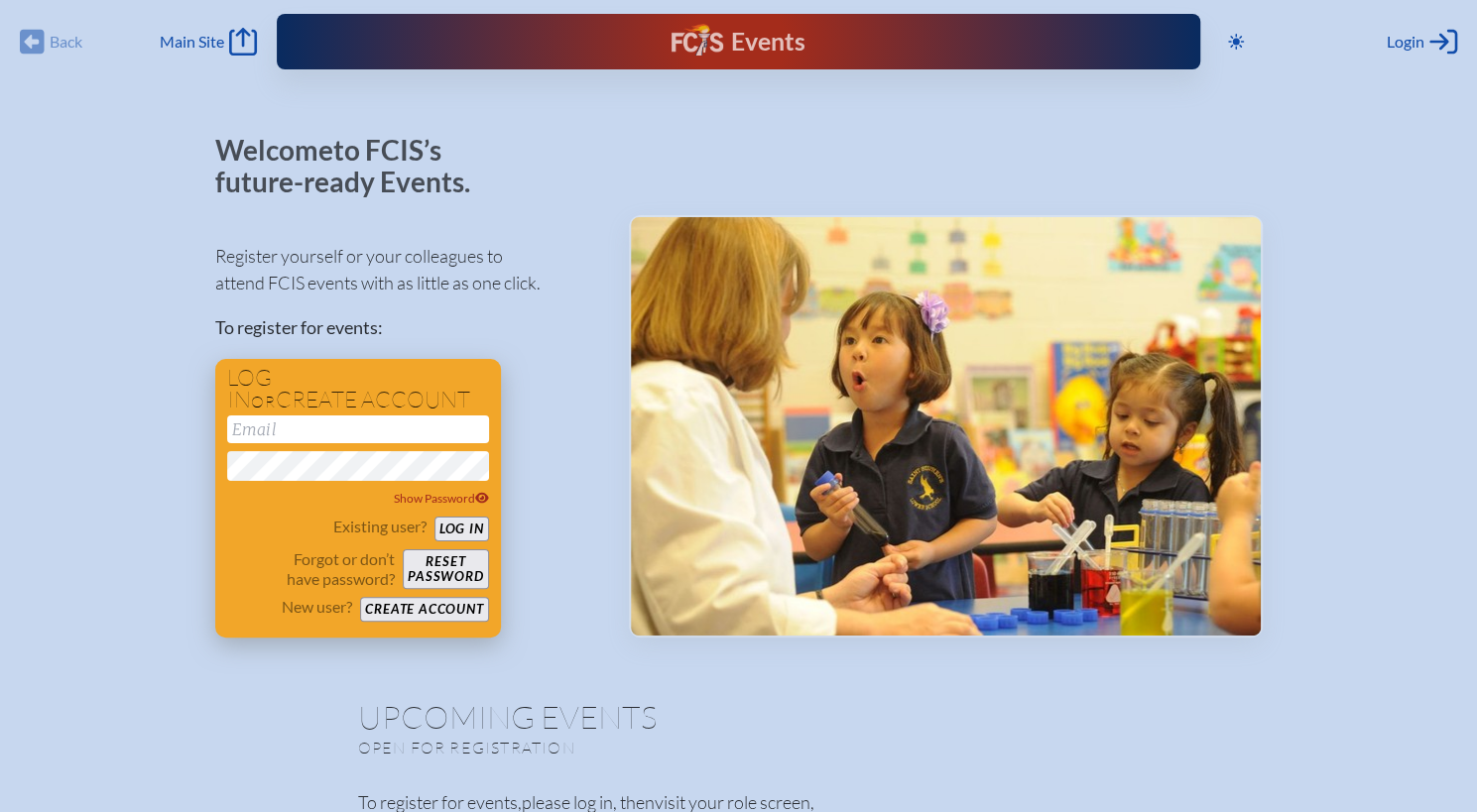 click at bounding box center [358, 429] 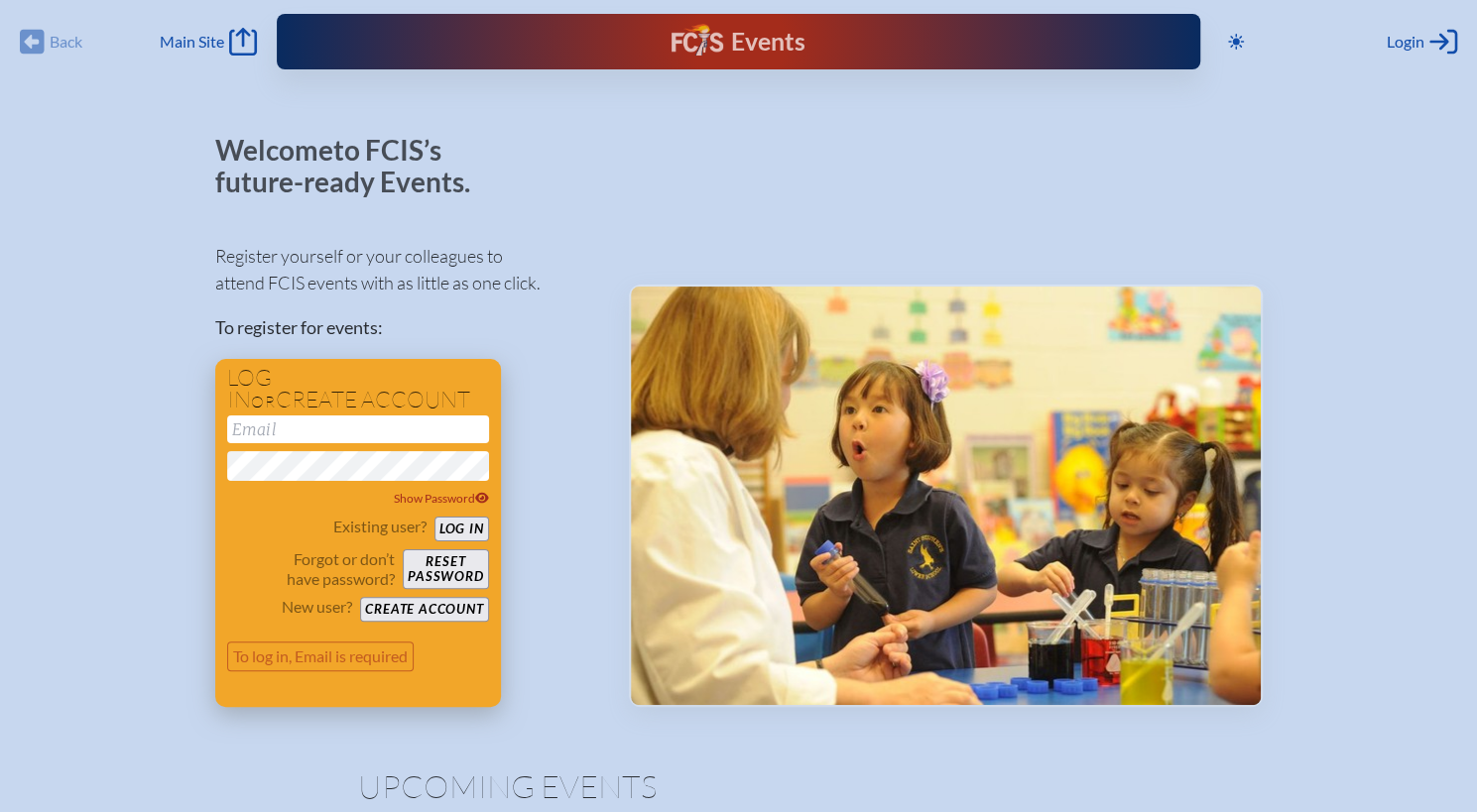 click at bounding box center (358, 429) 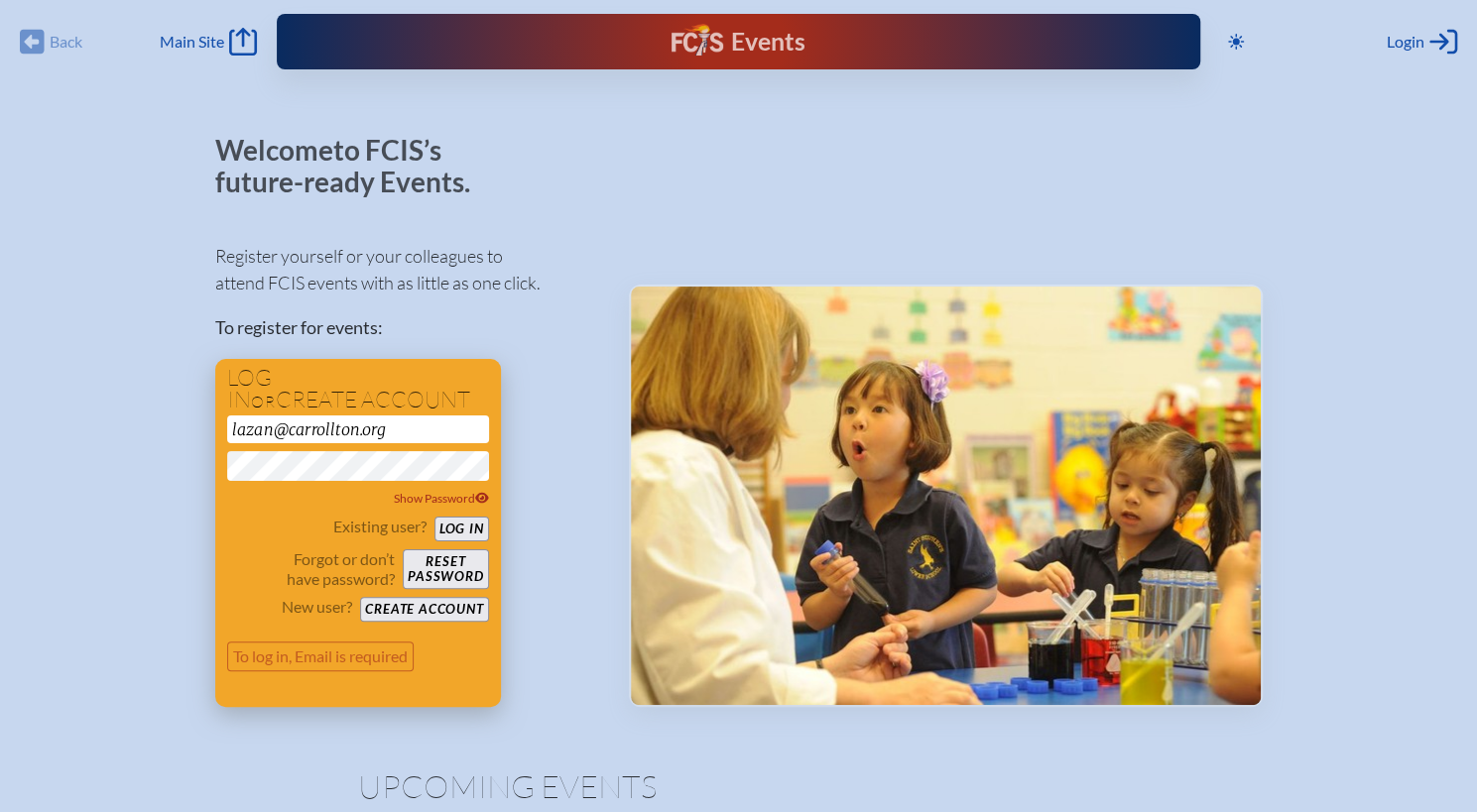 click on "Log in" at bounding box center (461, 528) 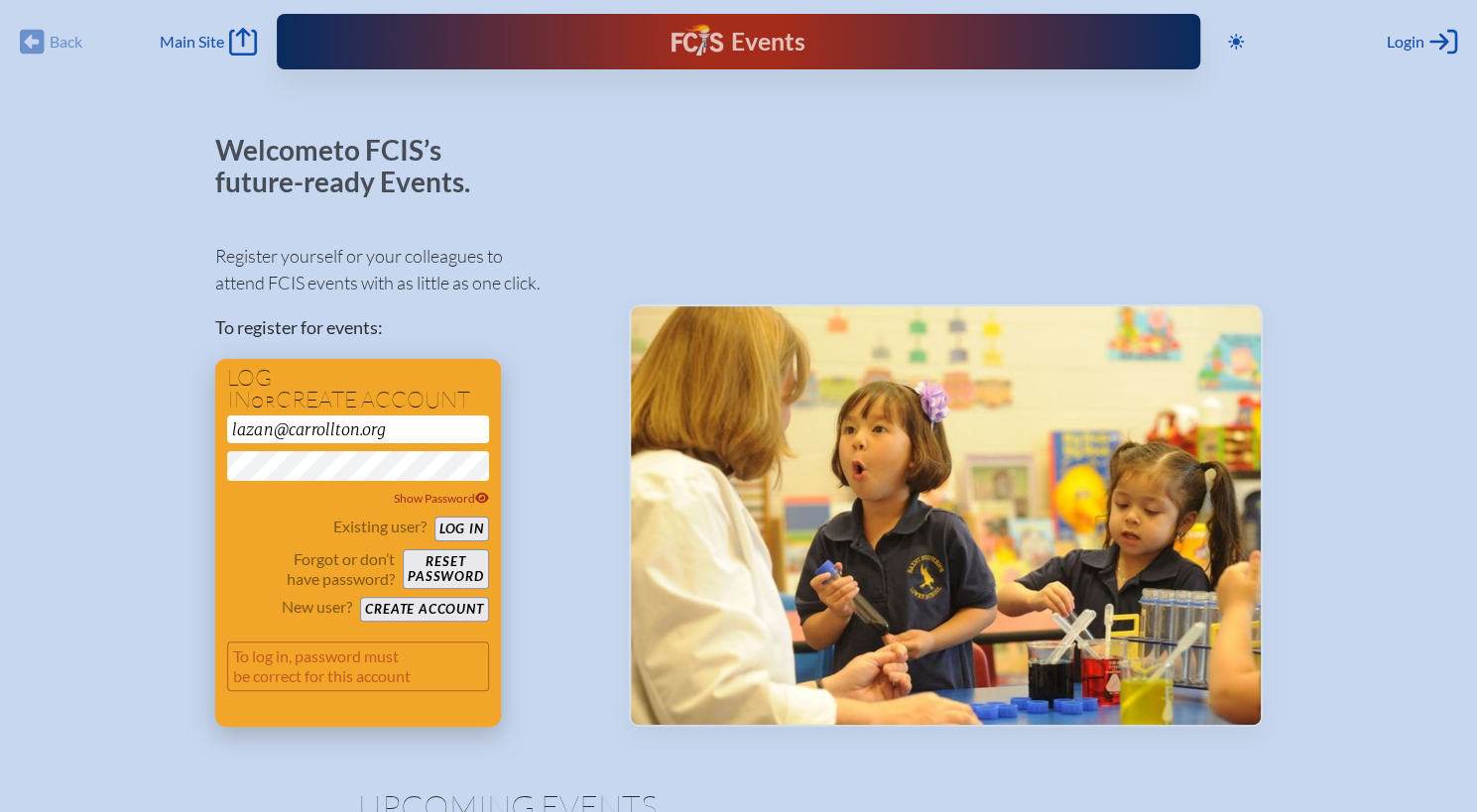 click on "Log in" at bounding box center (461, 528) 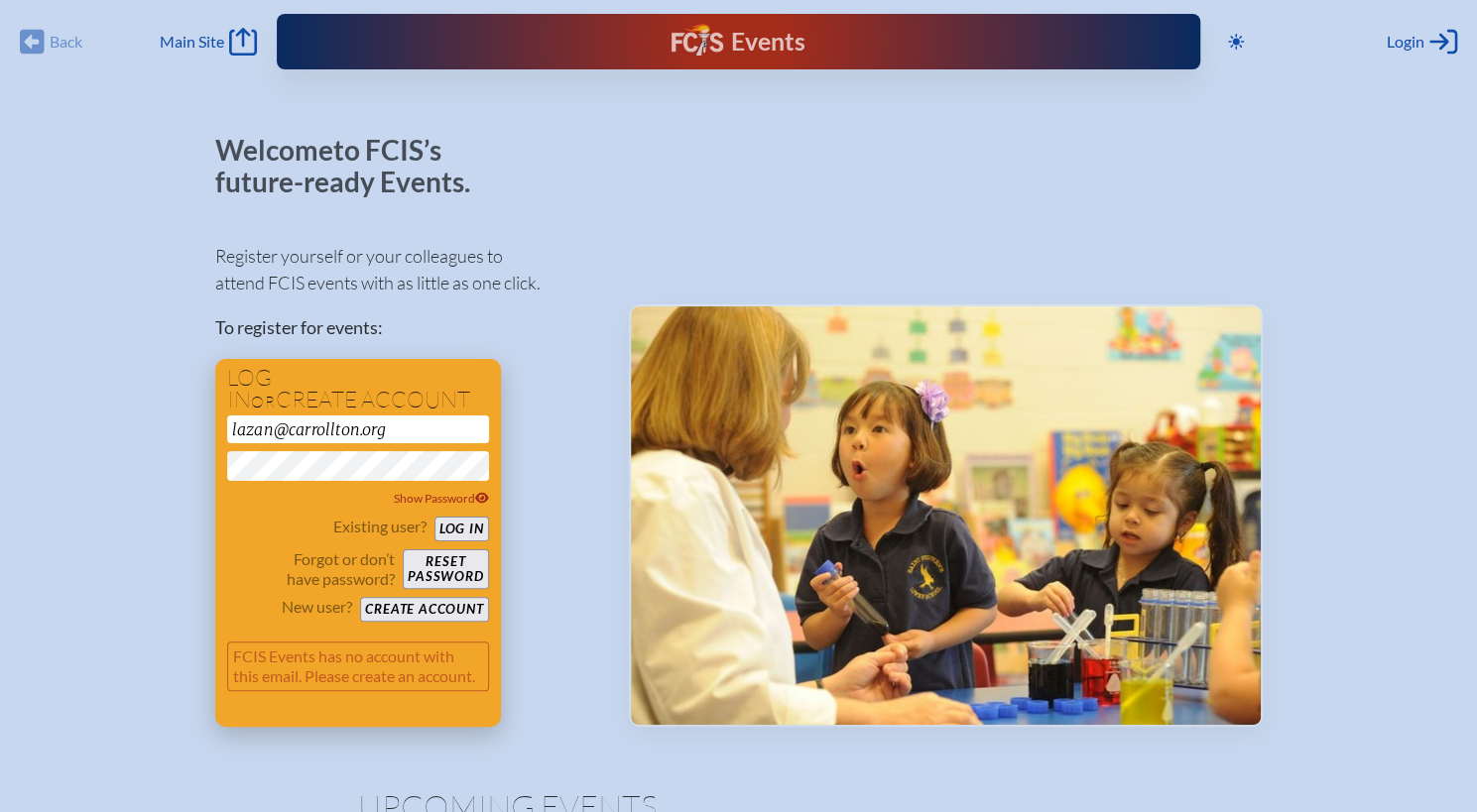 click on "Create account" at bounding box center [424, 609] 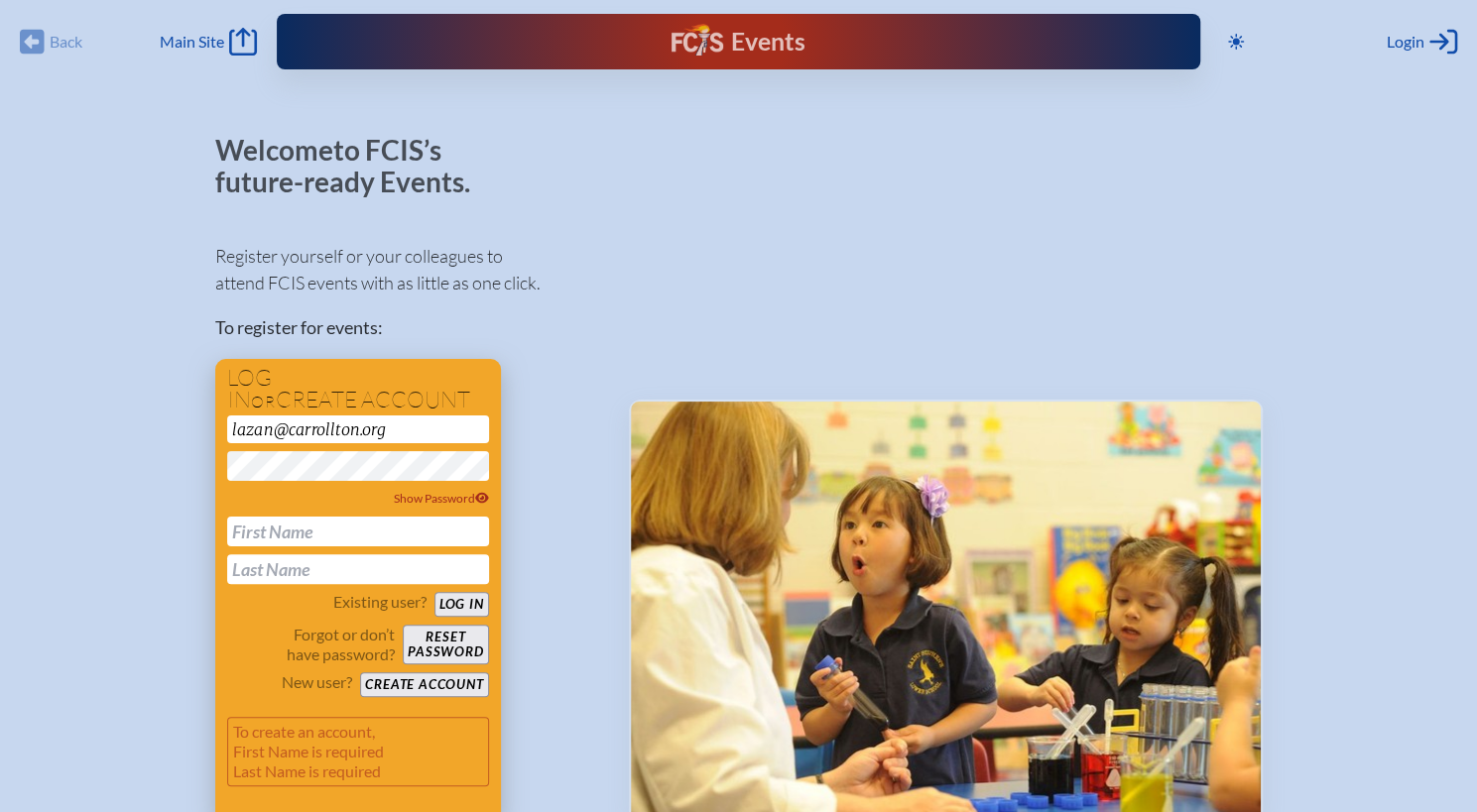 click at bounding box center [358, 531] 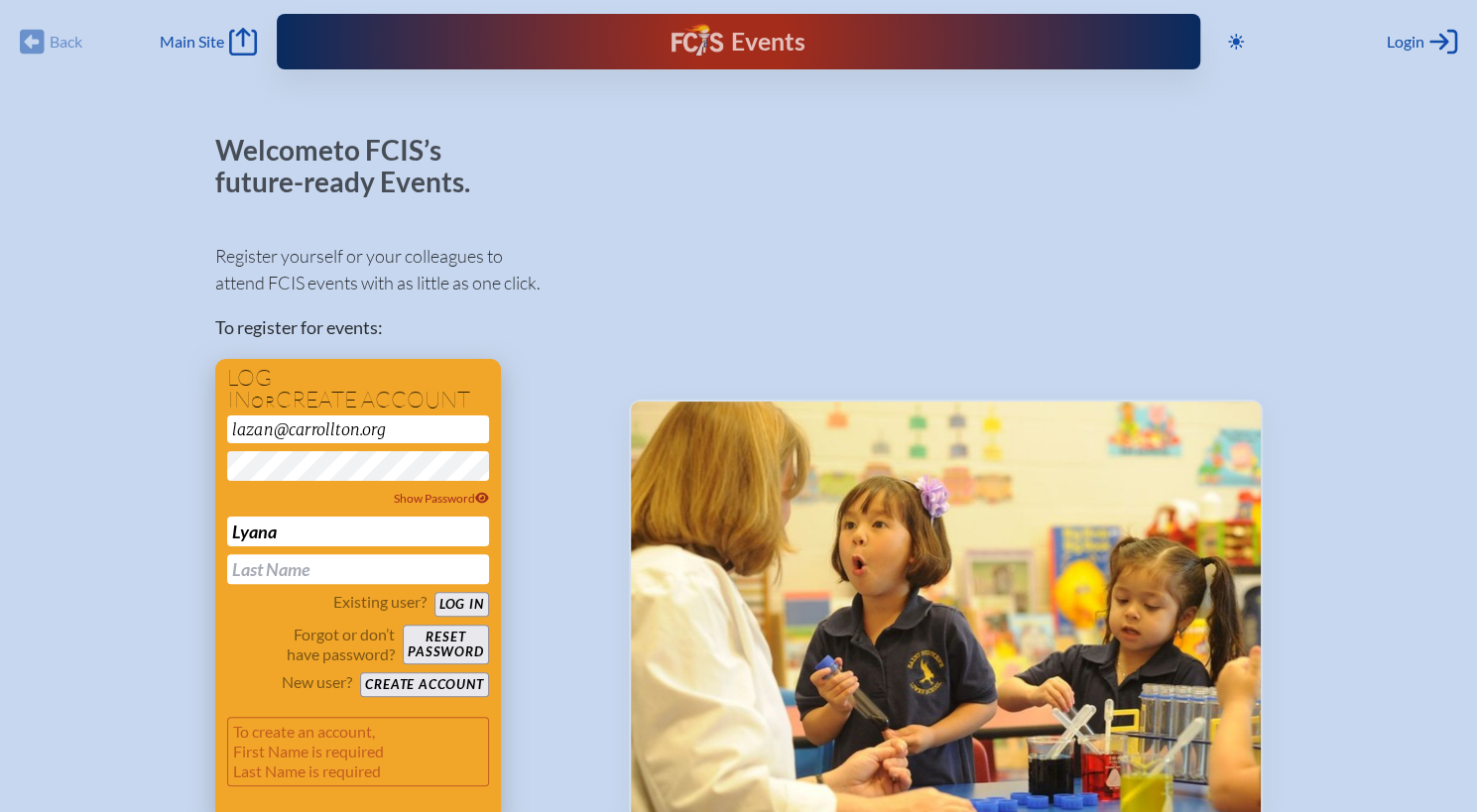 type on "Lyana" 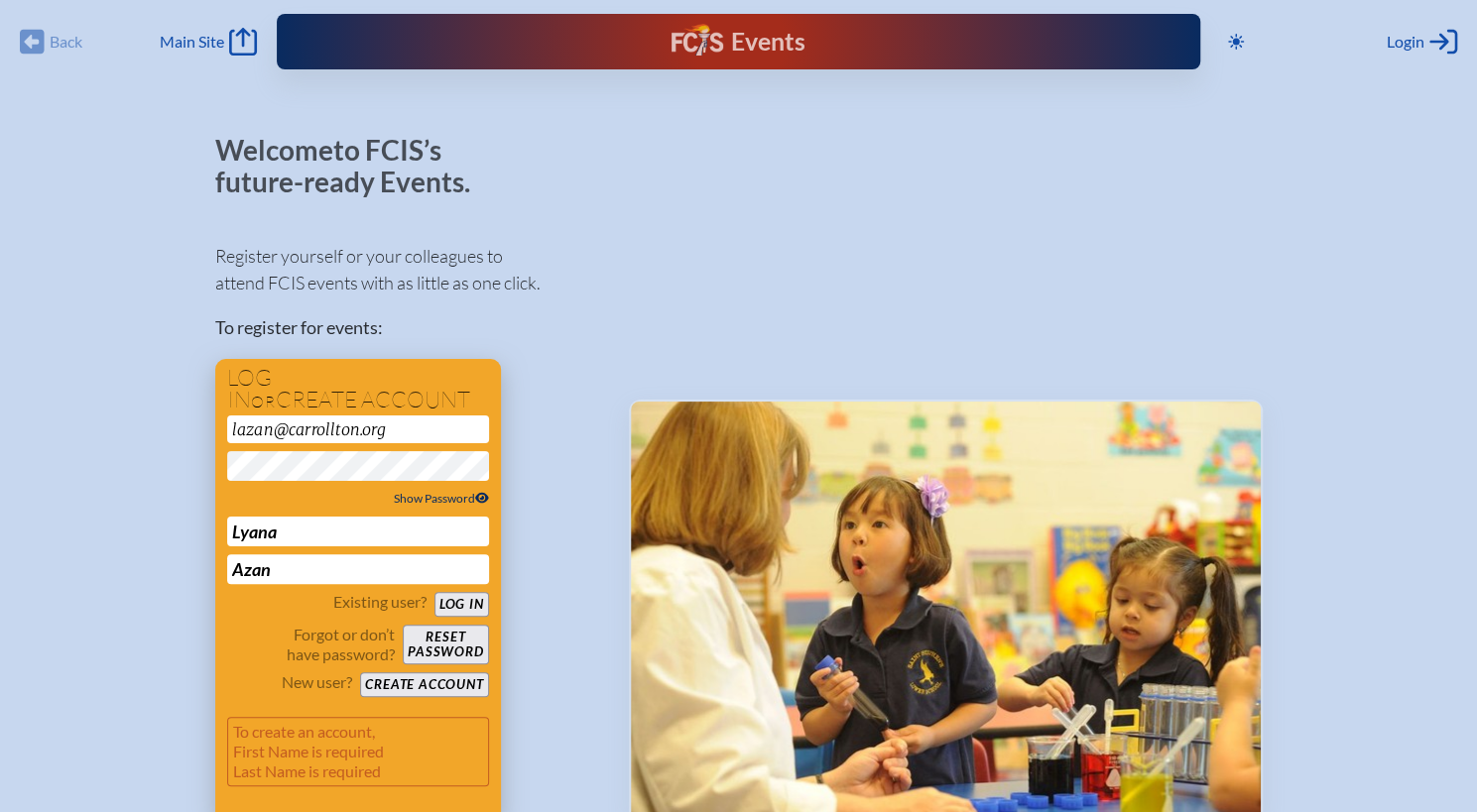type on "Azan" 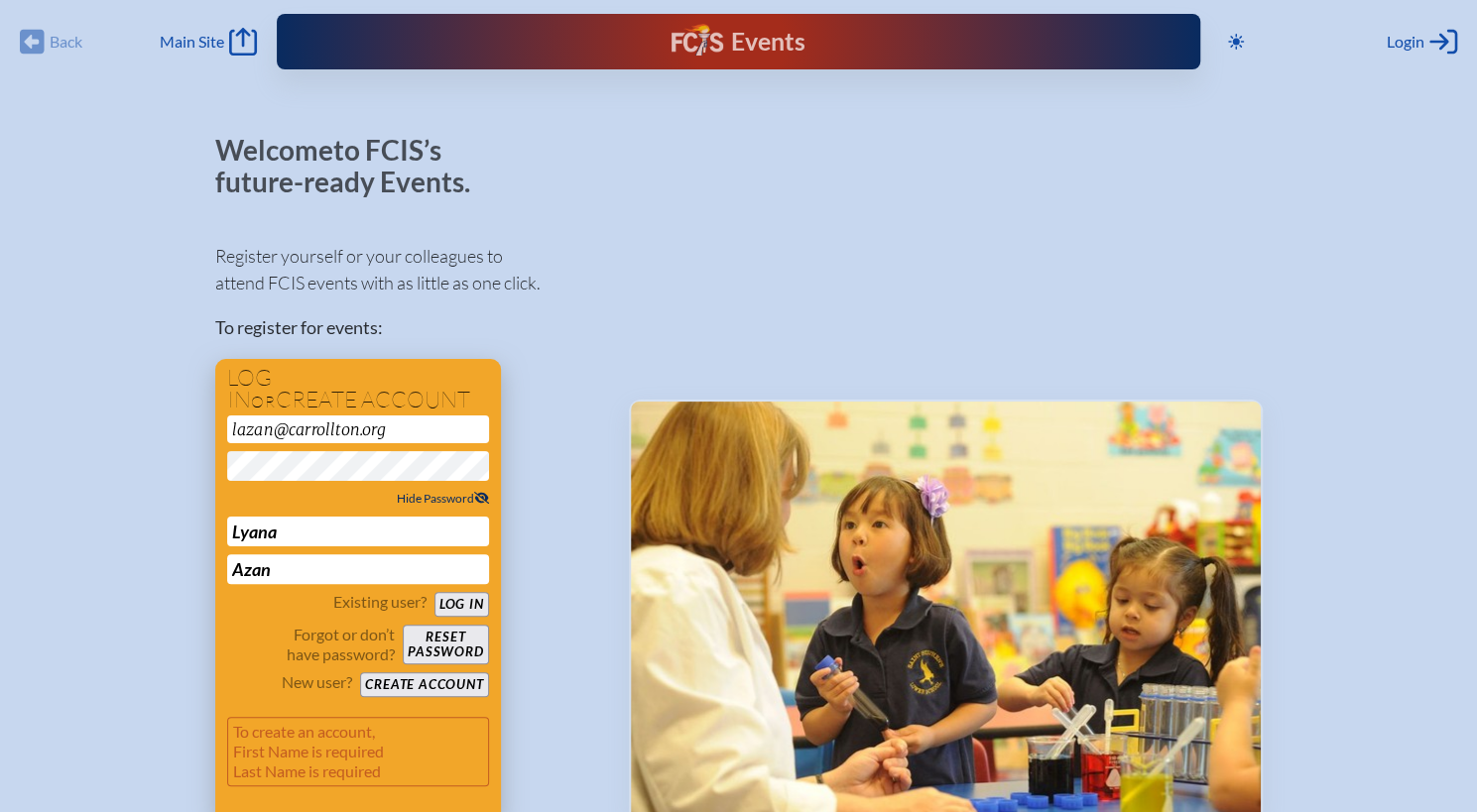 click on "Log in" at bounding box center [461, 604] 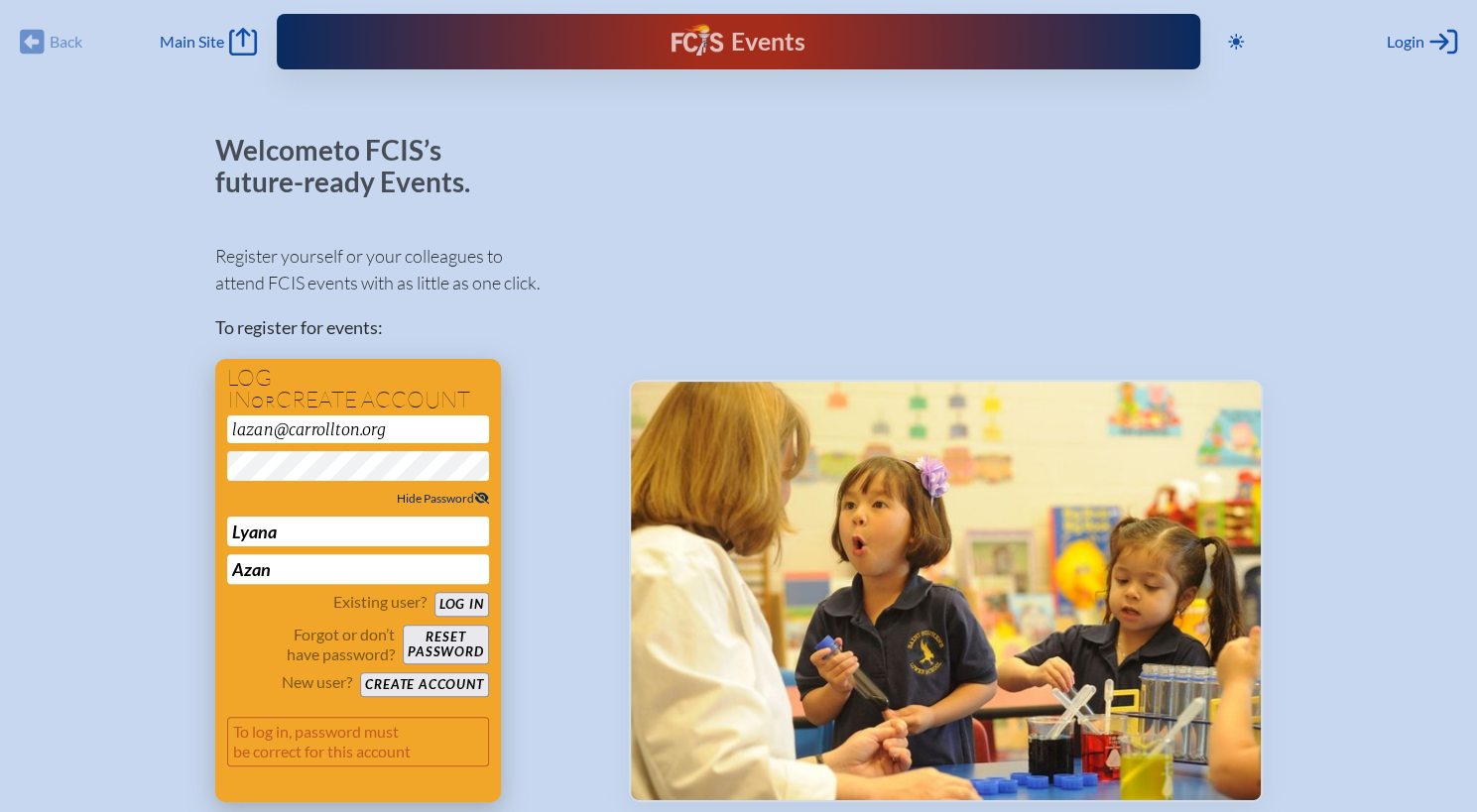 click on "Create account" at bounding box center [424, 684] 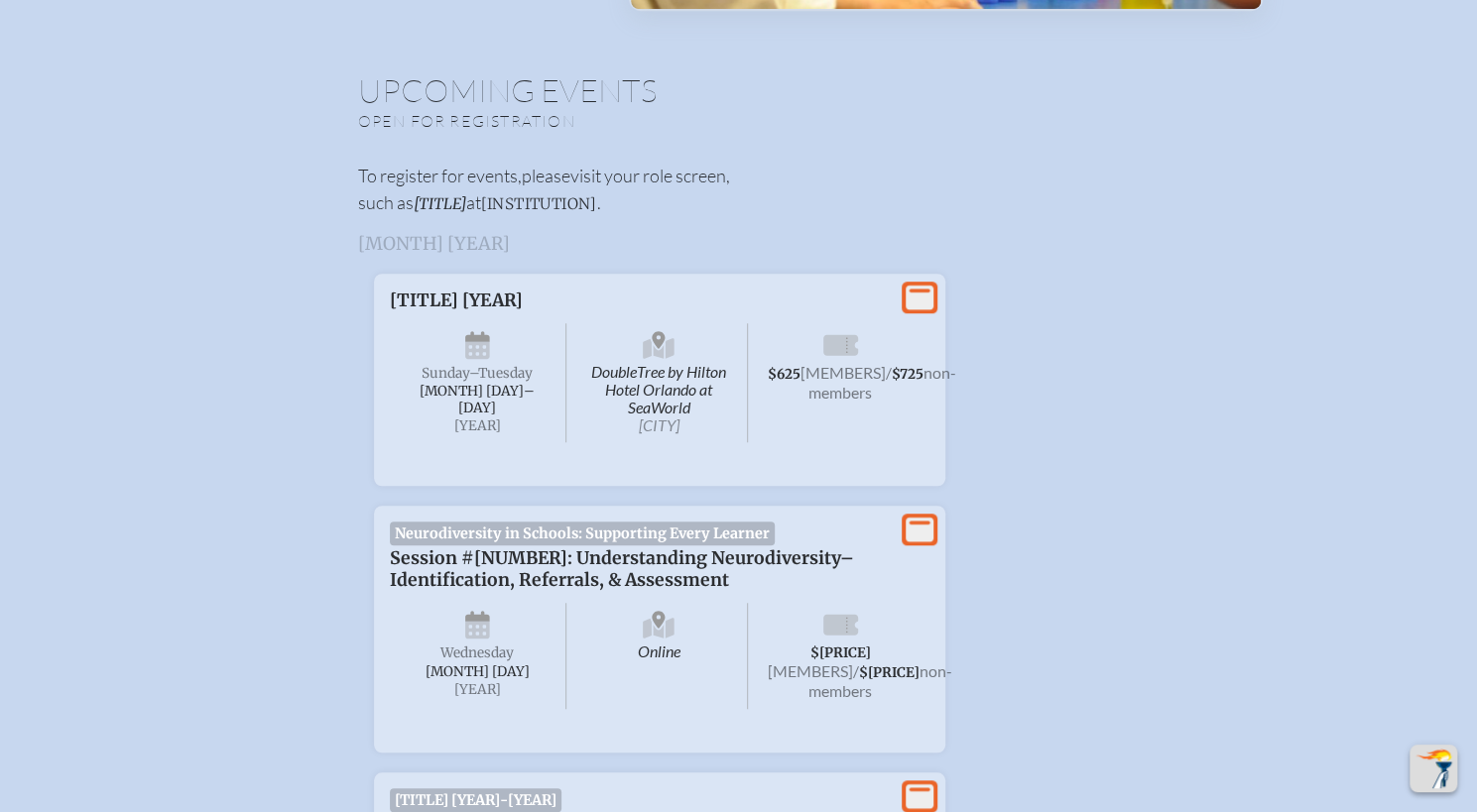 scroll, scrollTop: 590, scrollLeft: 0, axis: vertical 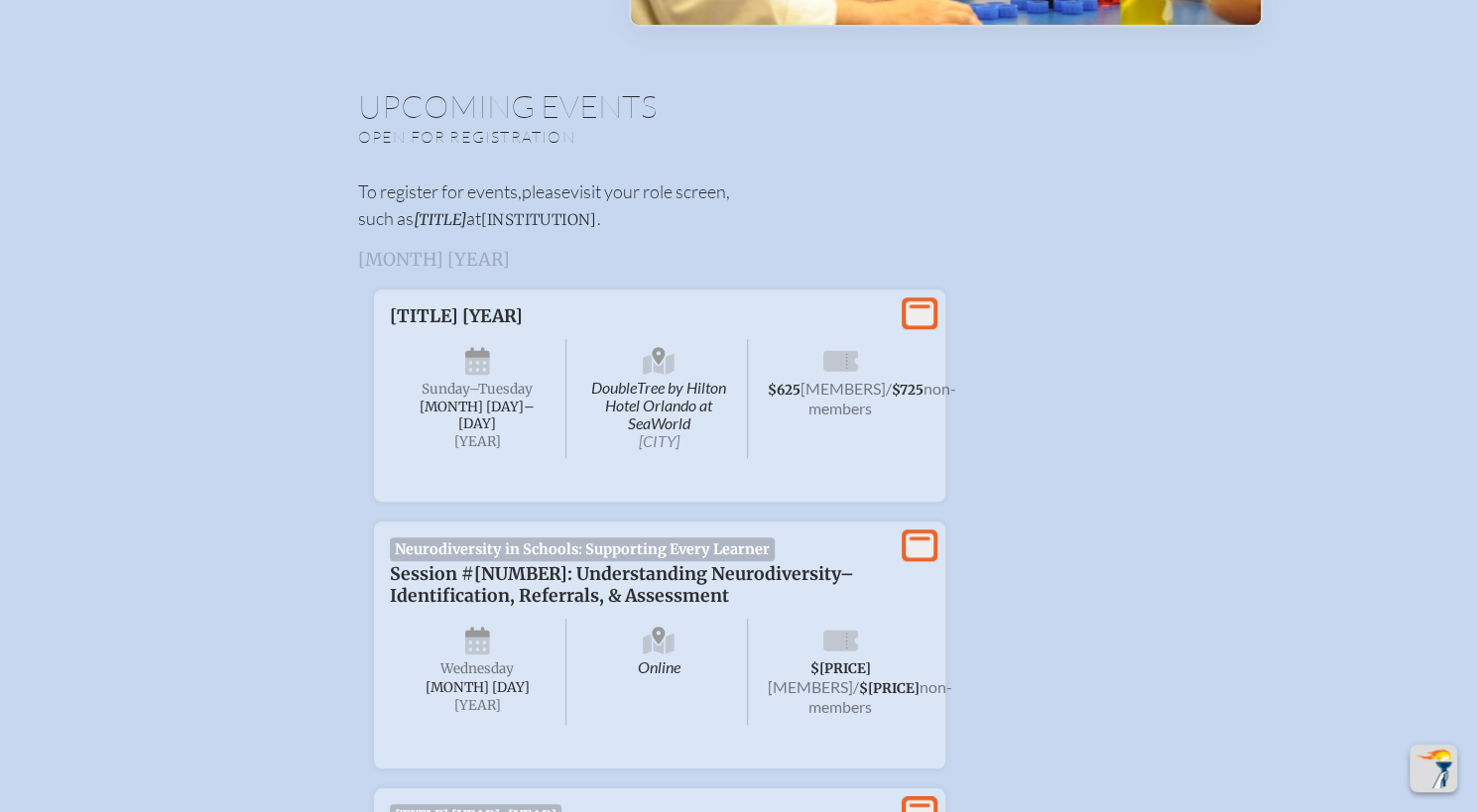 click 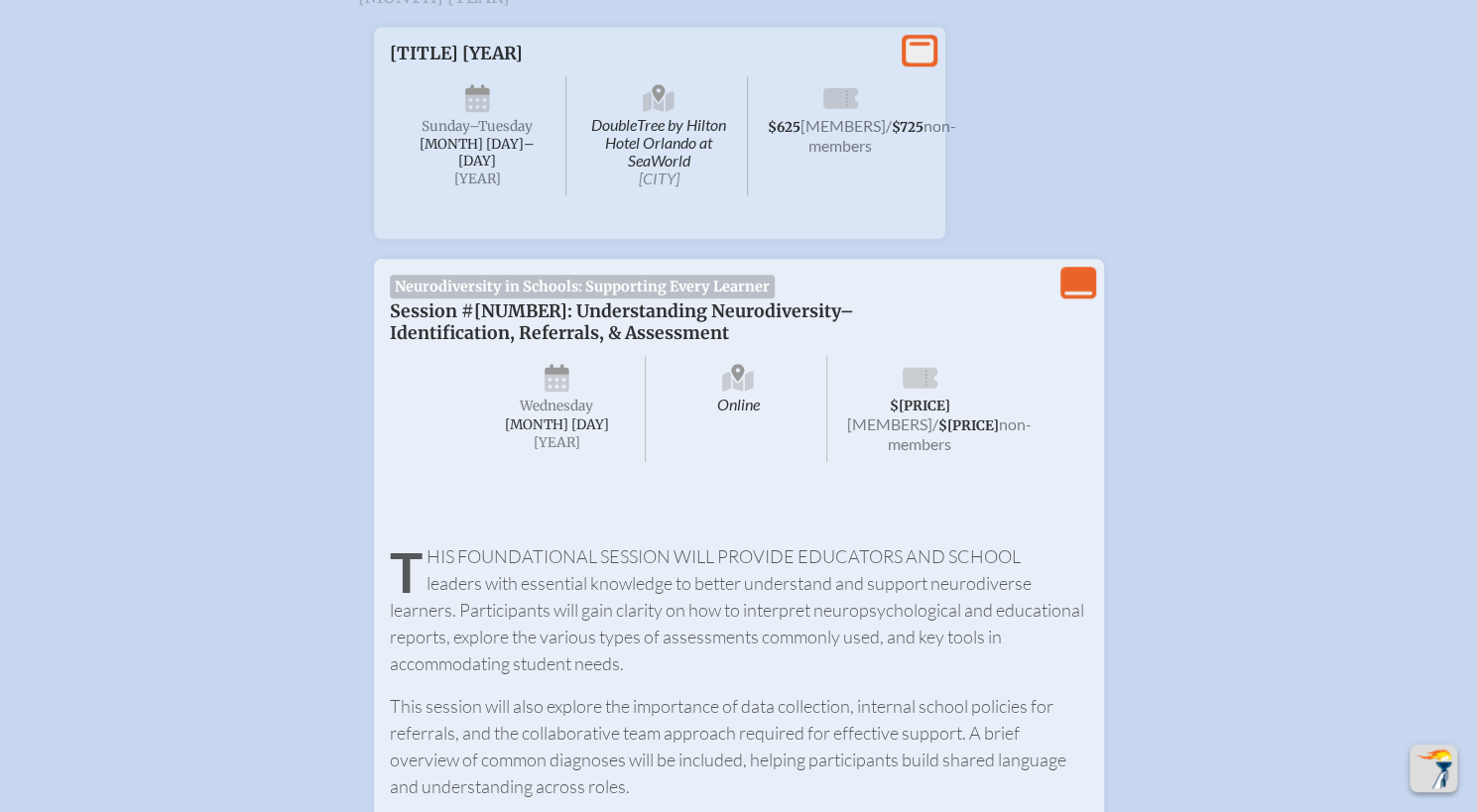 scroll, scrollTop: 834, scrollLeft: 0, axis: vertical 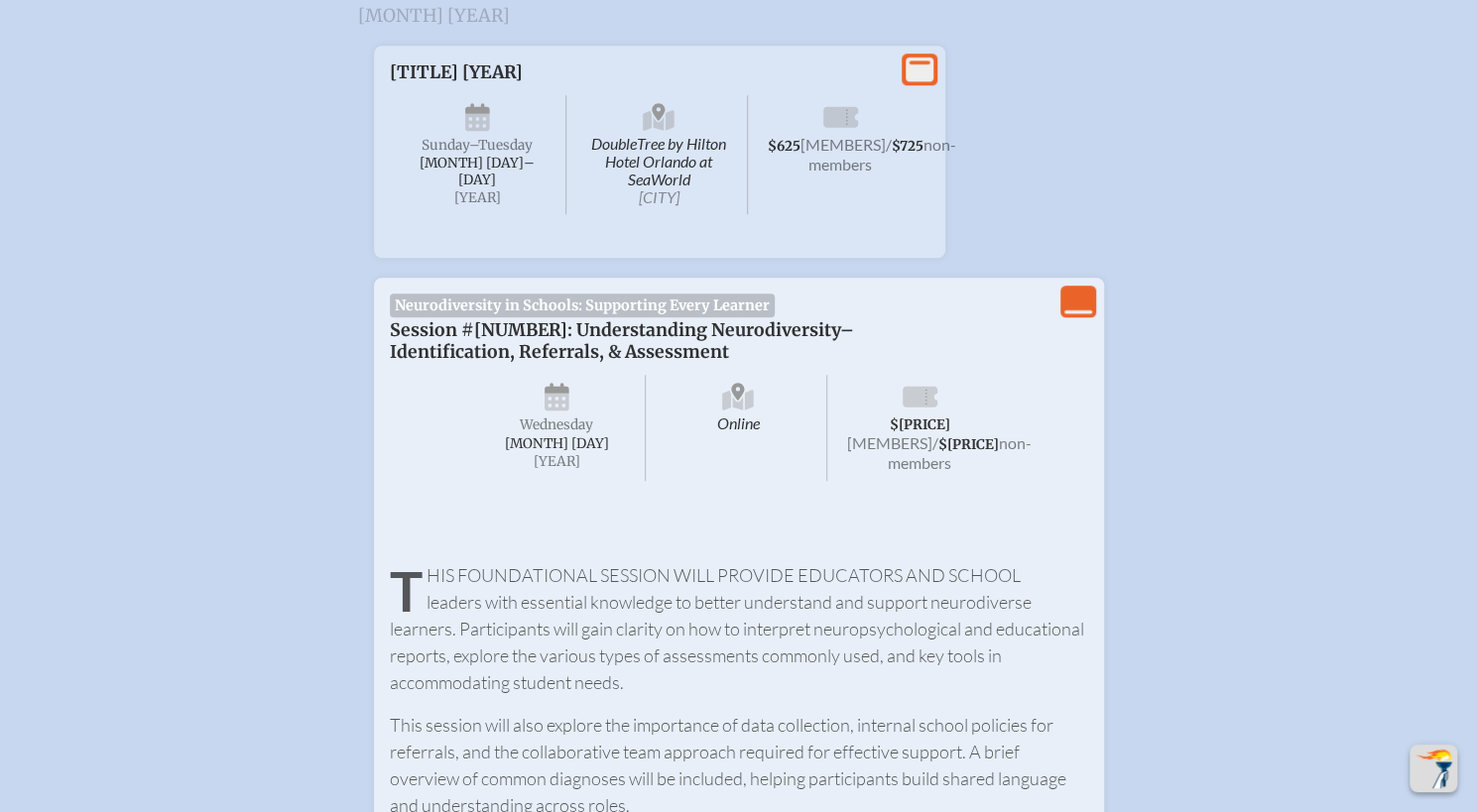 click on "Session #[NUMBER]: Understanding Neurodiversity–Identification, Referrals, & Assessment" at bounding box center (640, 341) 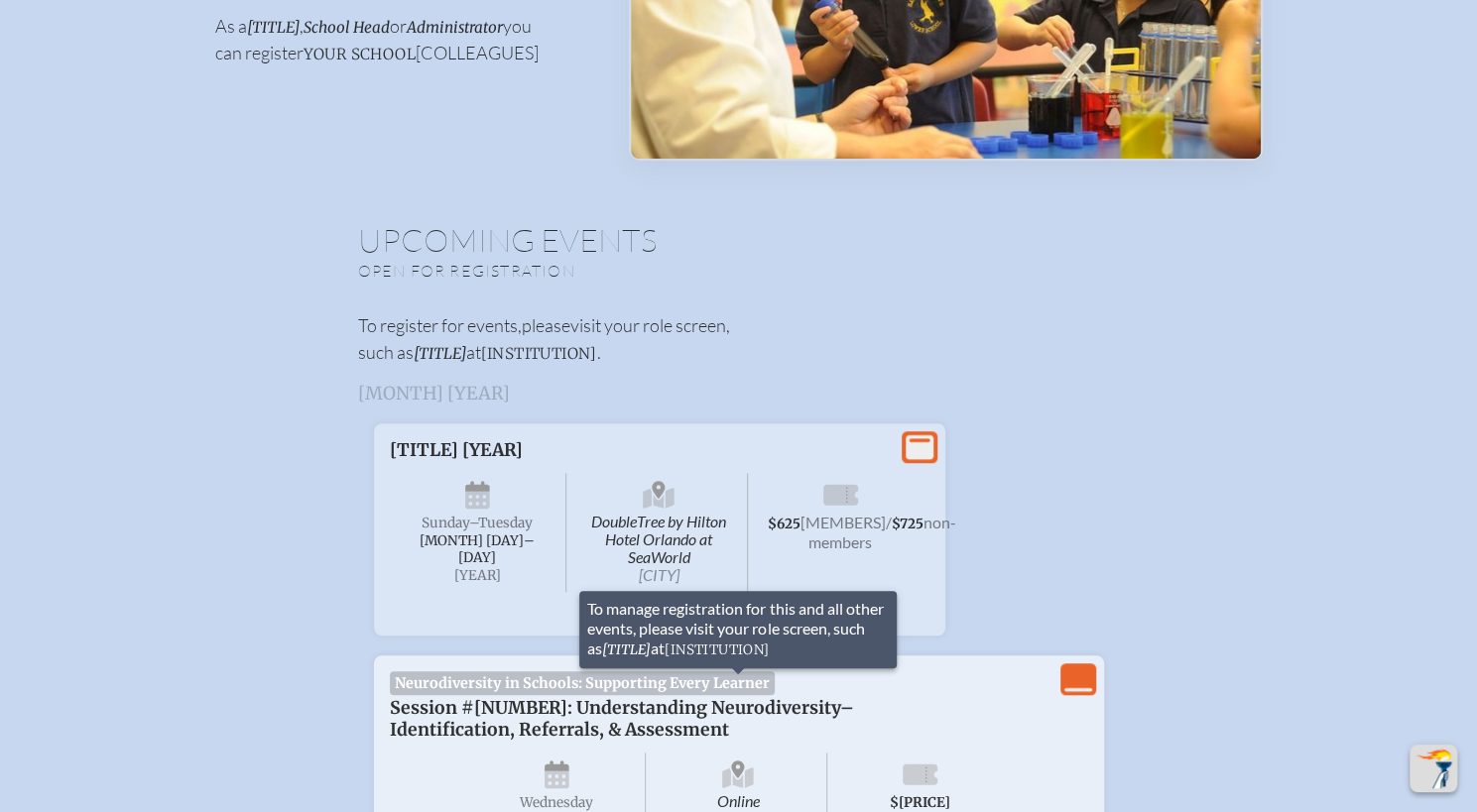 scroll, scrollTop: 0, scrollLeft: 0, axis: both 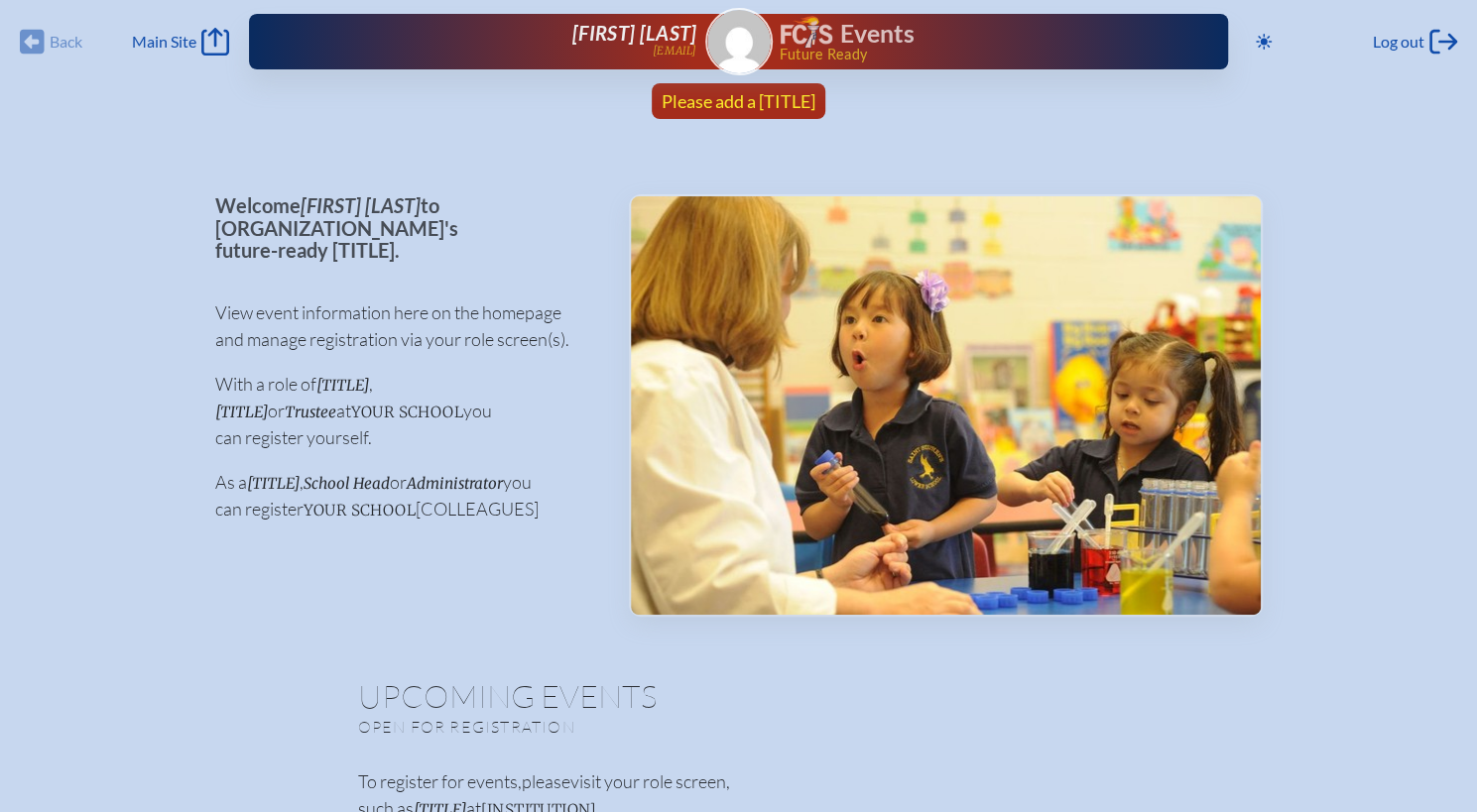 click on "Please add a [TITLE]" at bounding box center [738, 101] 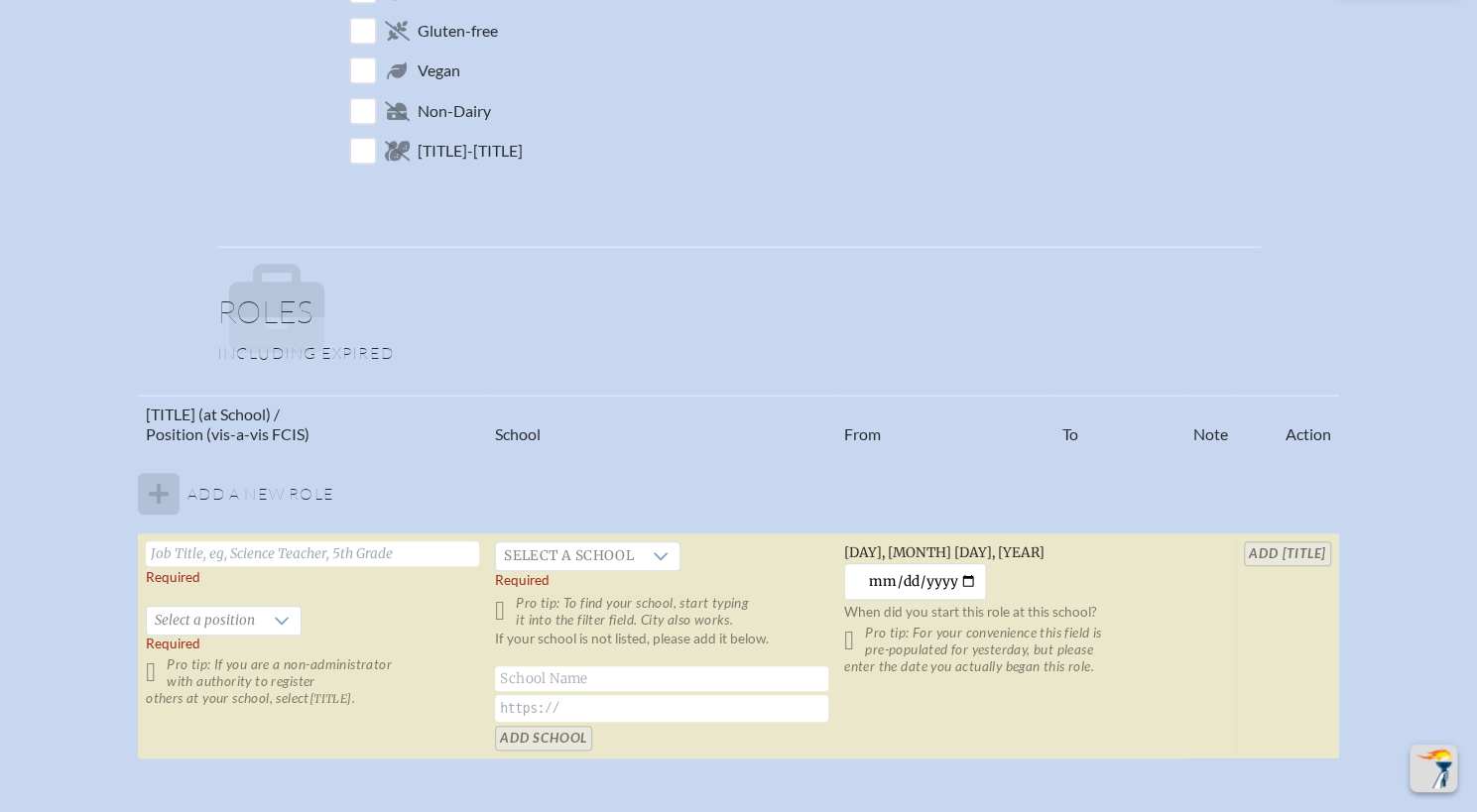 scroll, scrollTop: 936, scrollLeft: 0, axis: vertical 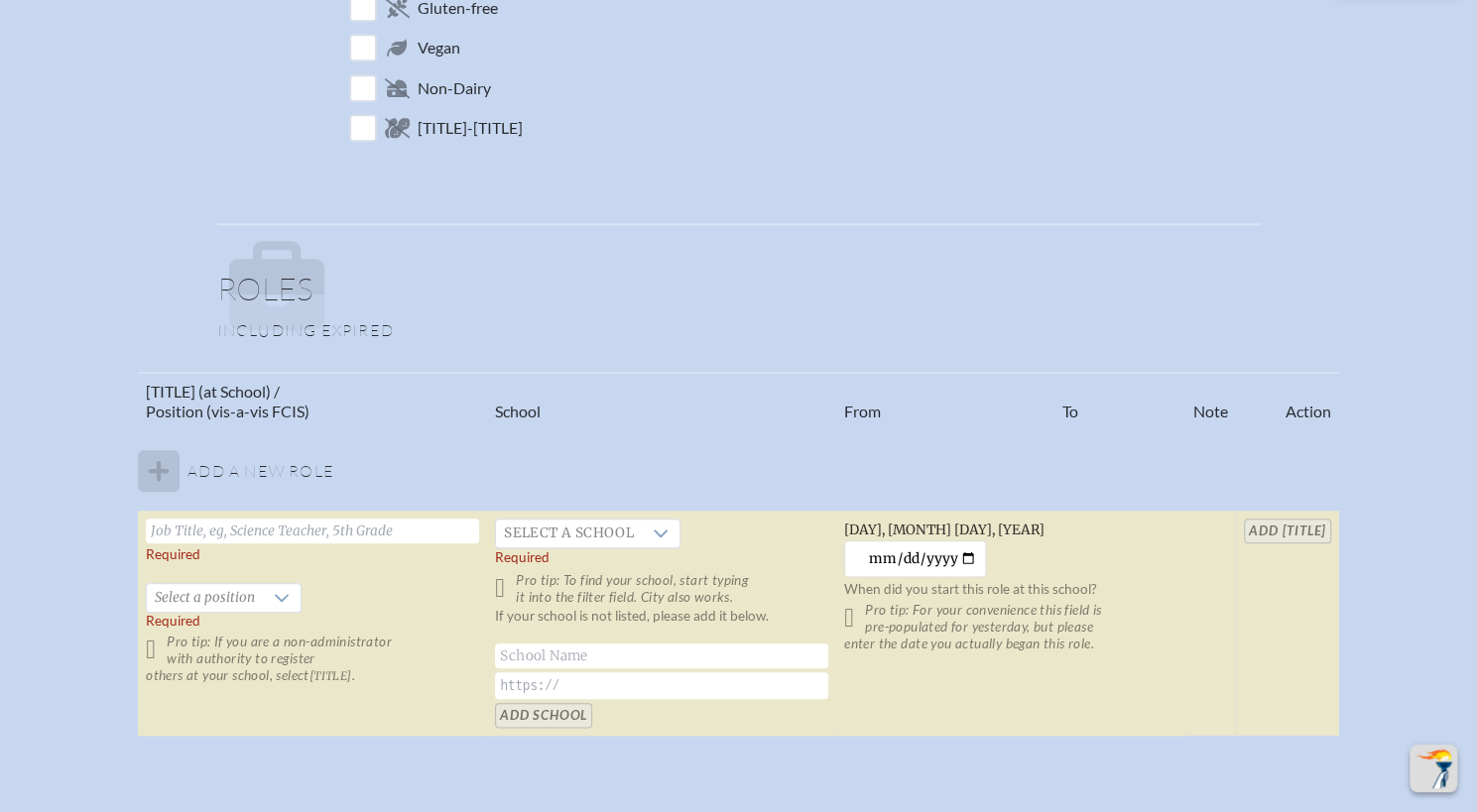 click at bounding box center (312, 530) 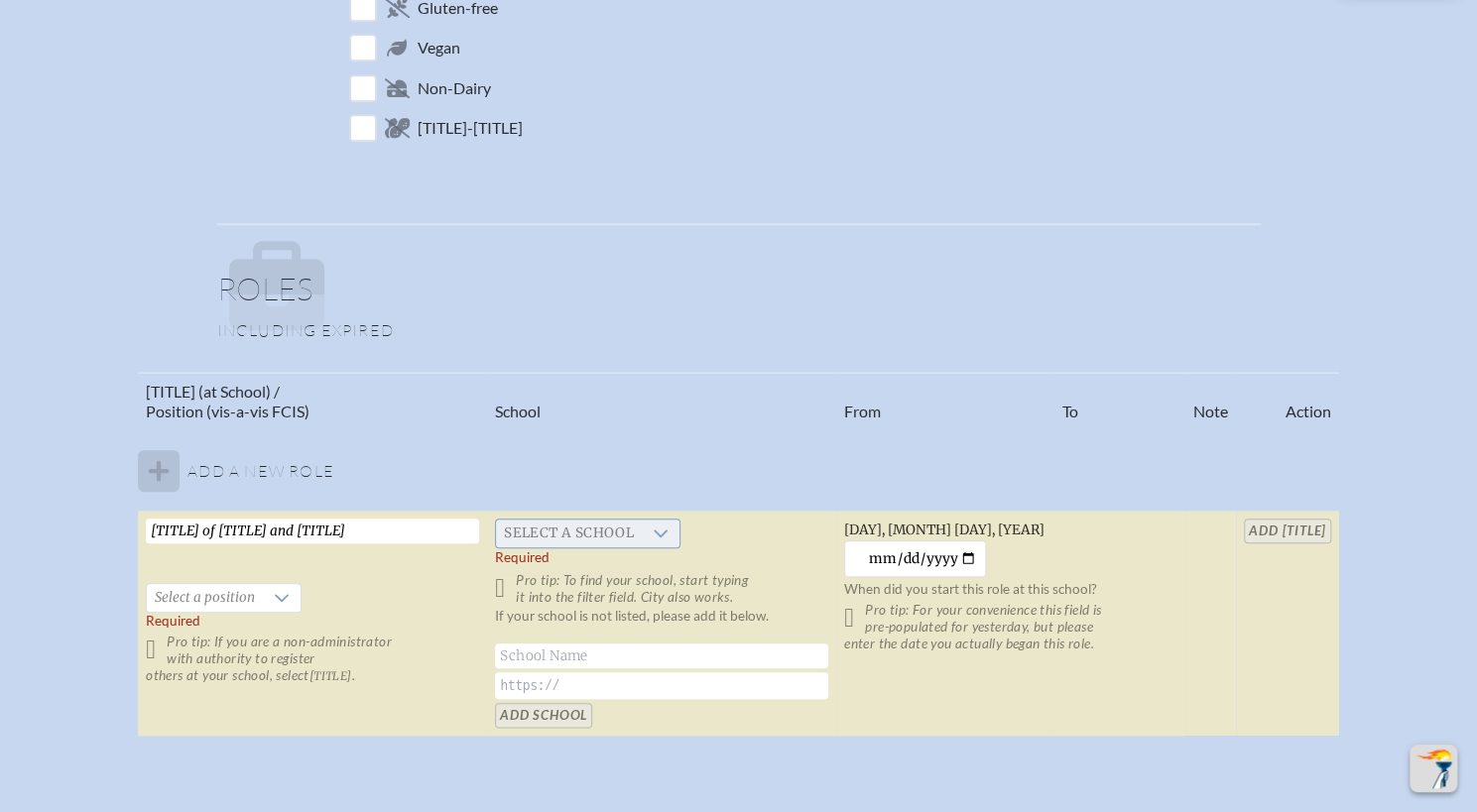 type on "[TITLE] of [TITLE] and [TITLE]" 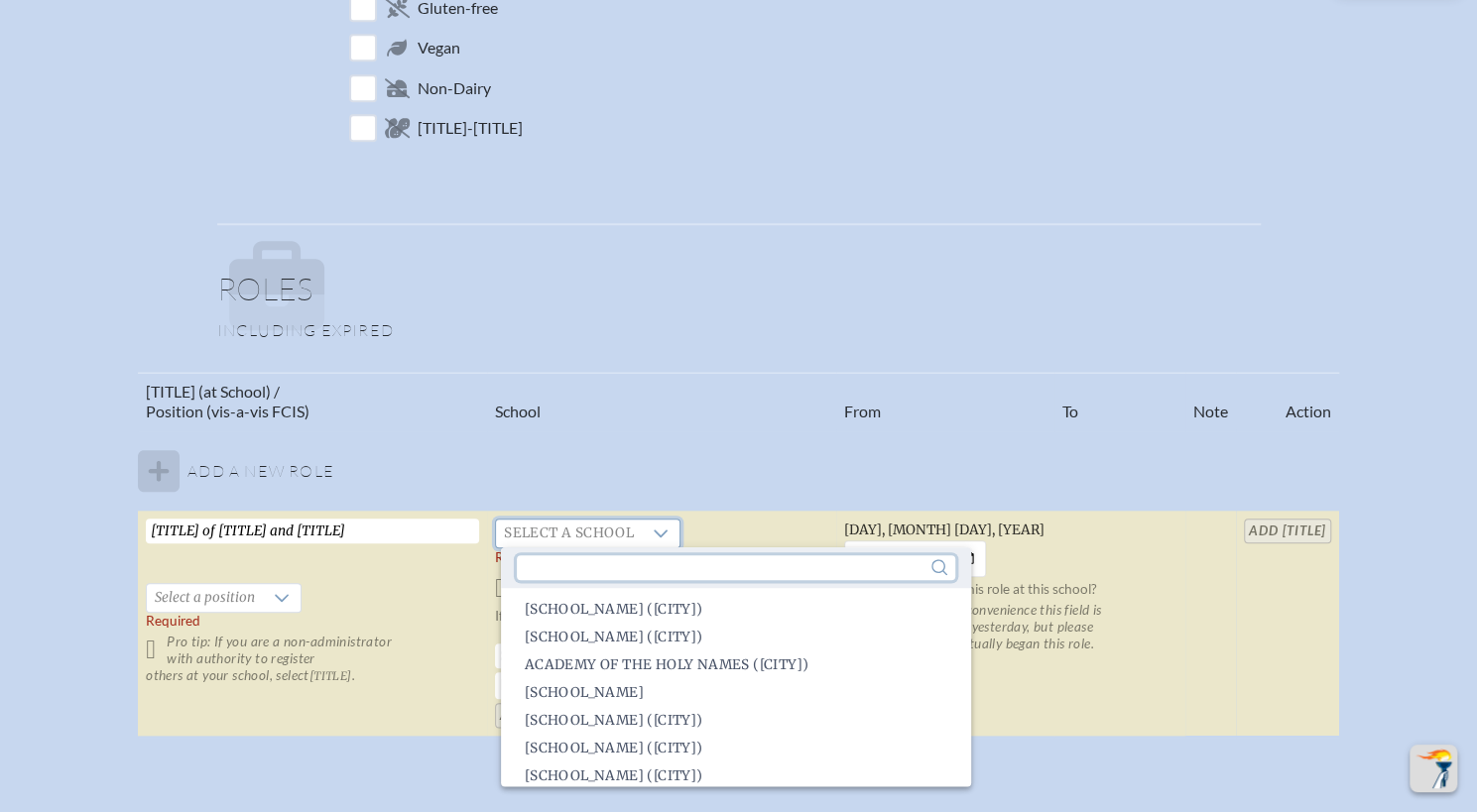 click at bounding box center [736, 567] 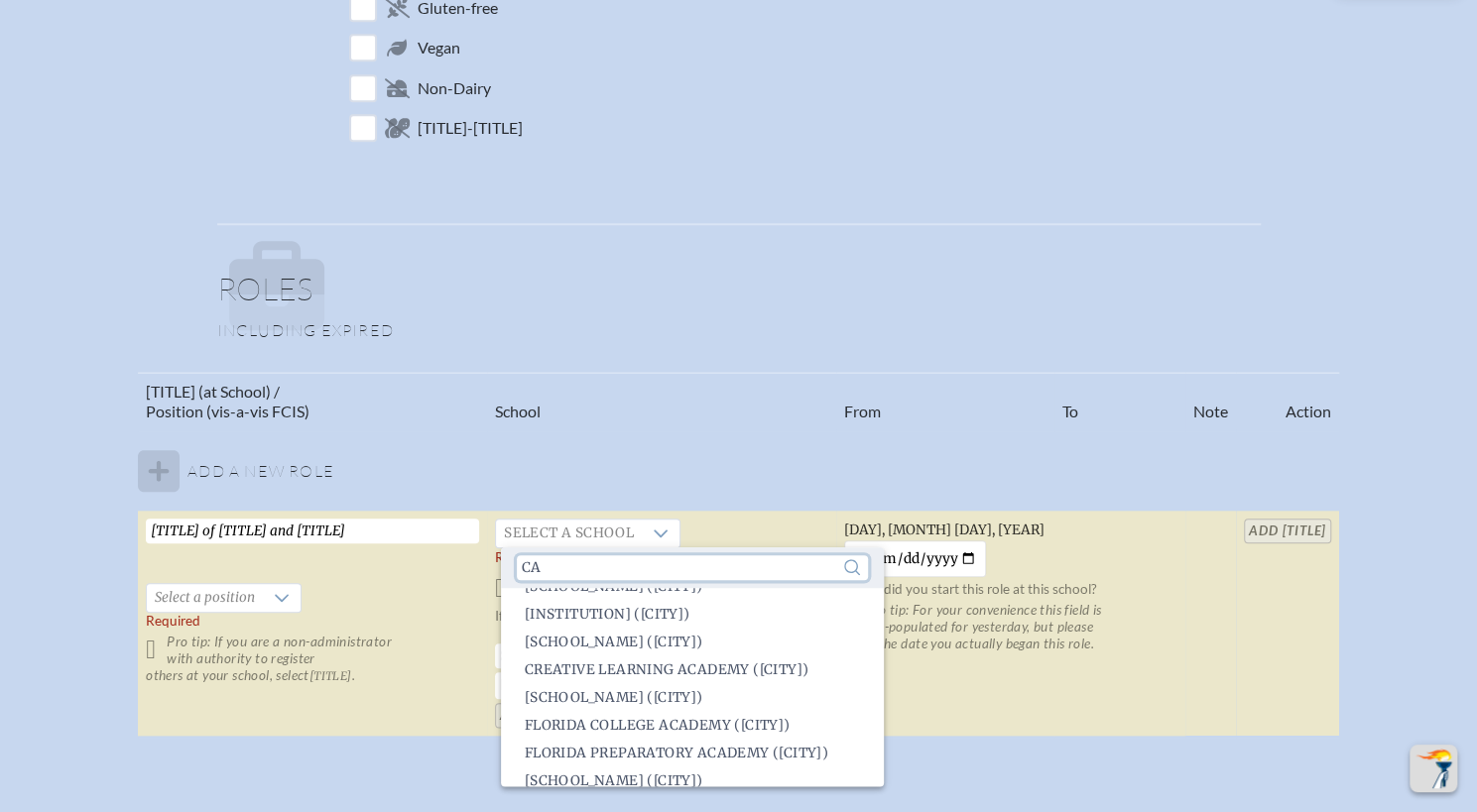 scroll, scrollTop: 520, scrollLeft: 0, axis: vertical 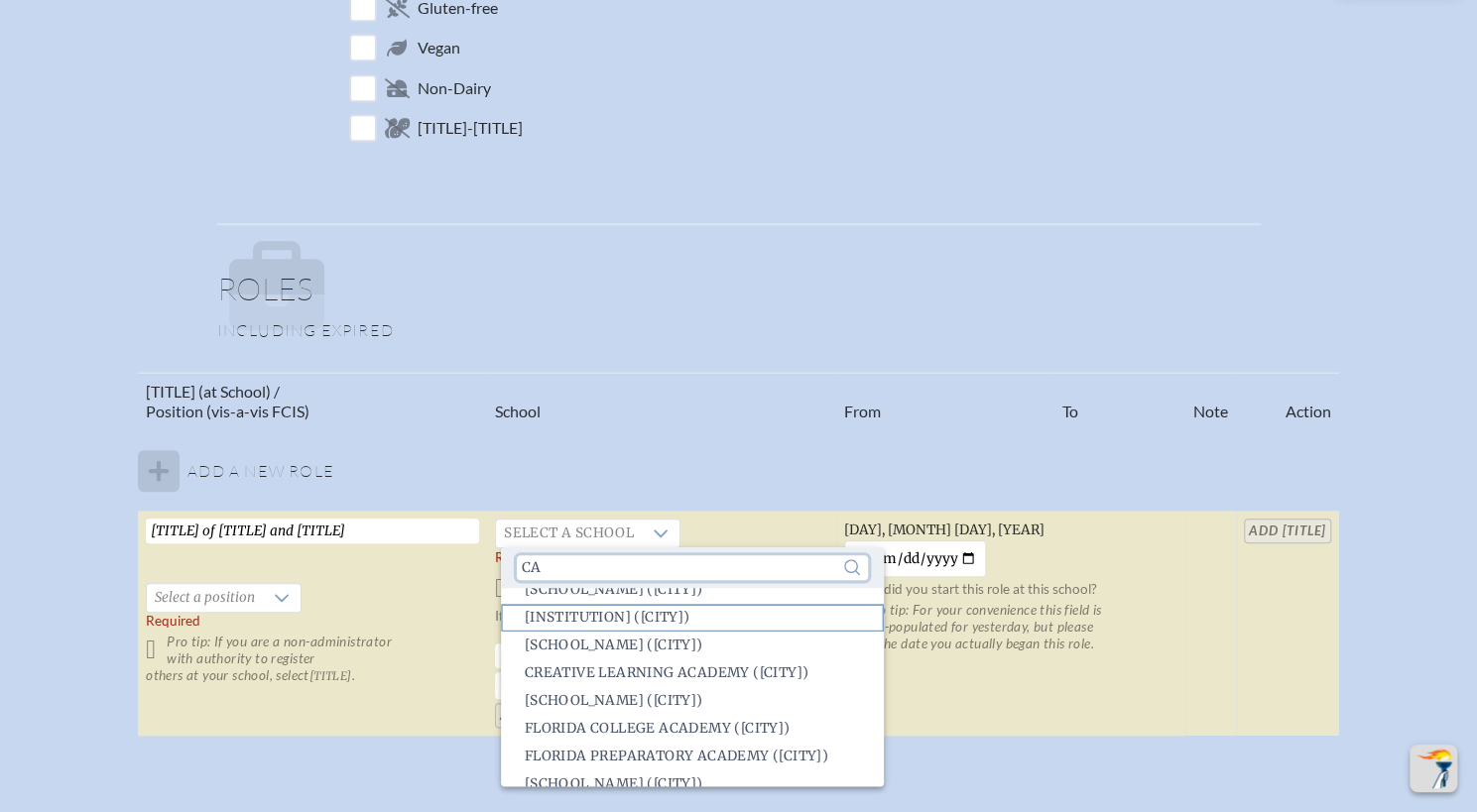type on "ca" 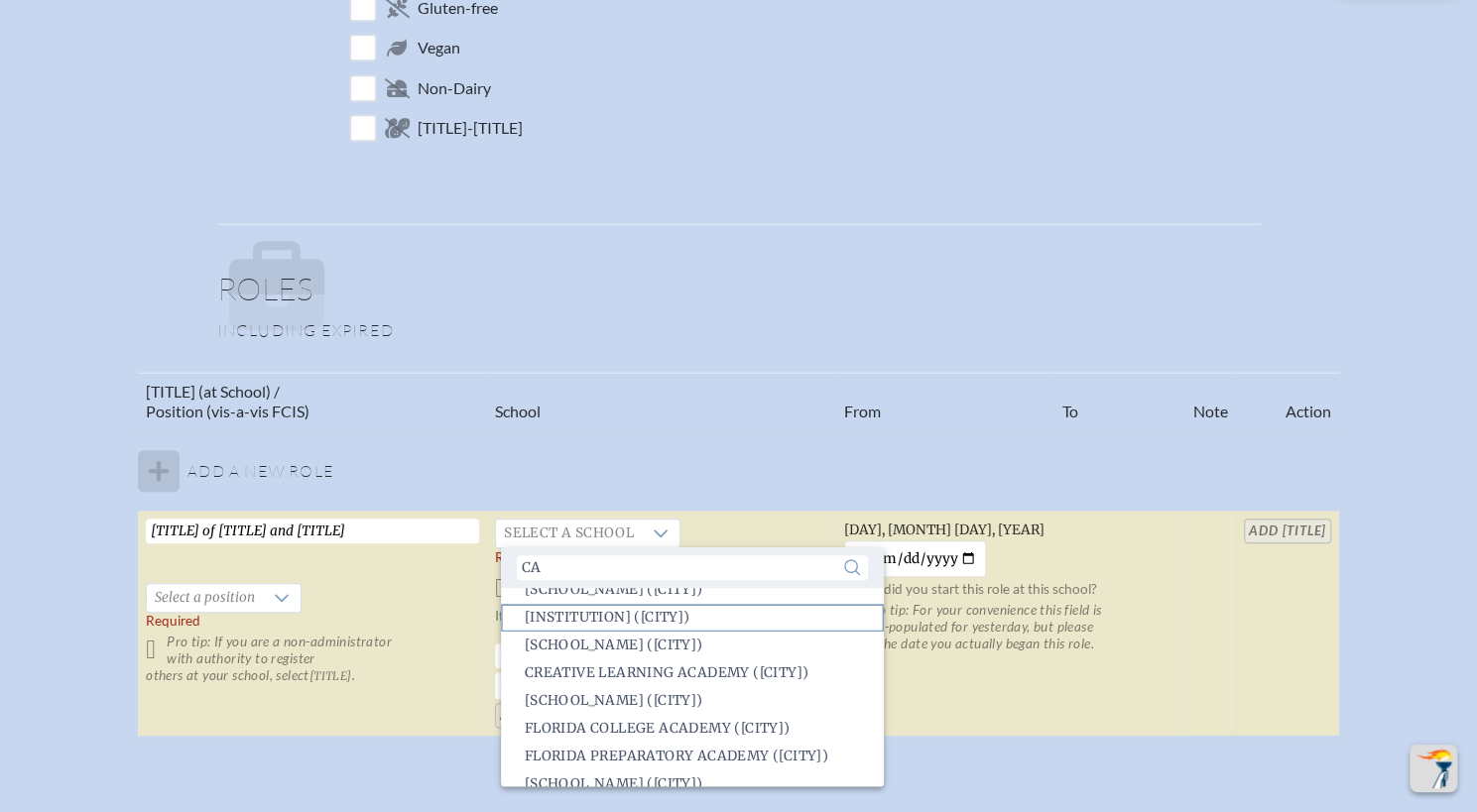 click on "Carrollton School of the Sacred Heart (Miami)" 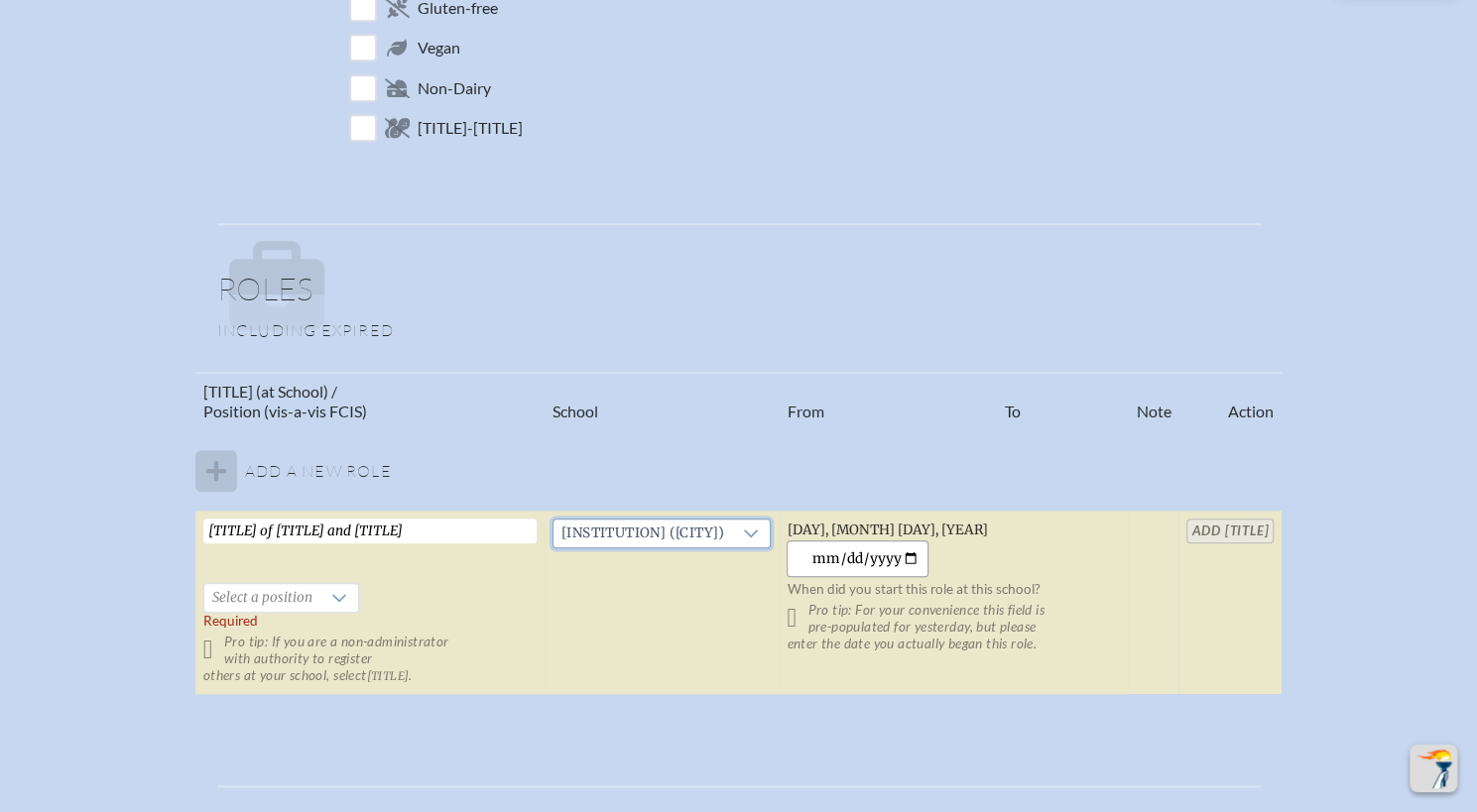 click on "2025-08-03" at bounding box center (857, 558) 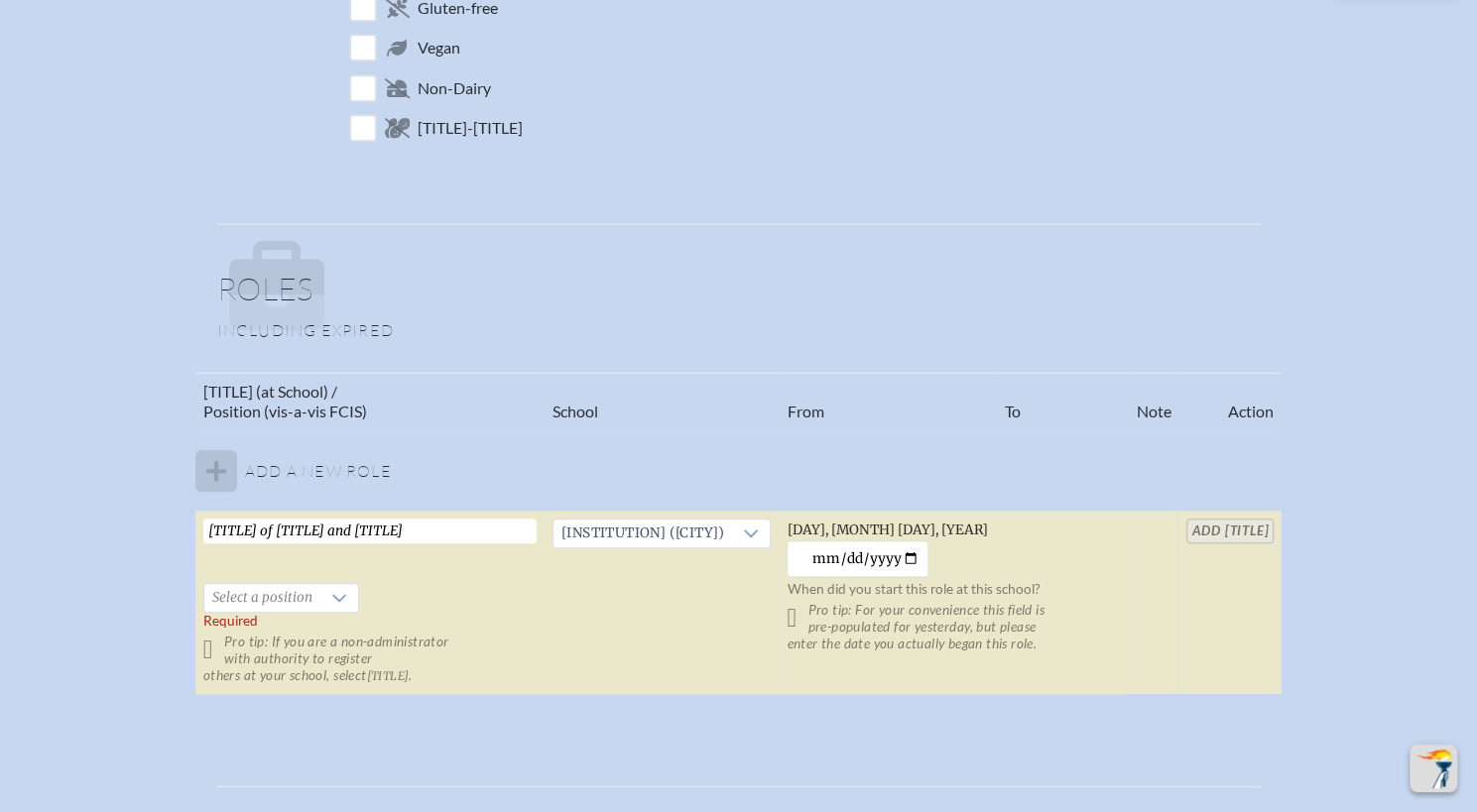 type on "2023-07-03" 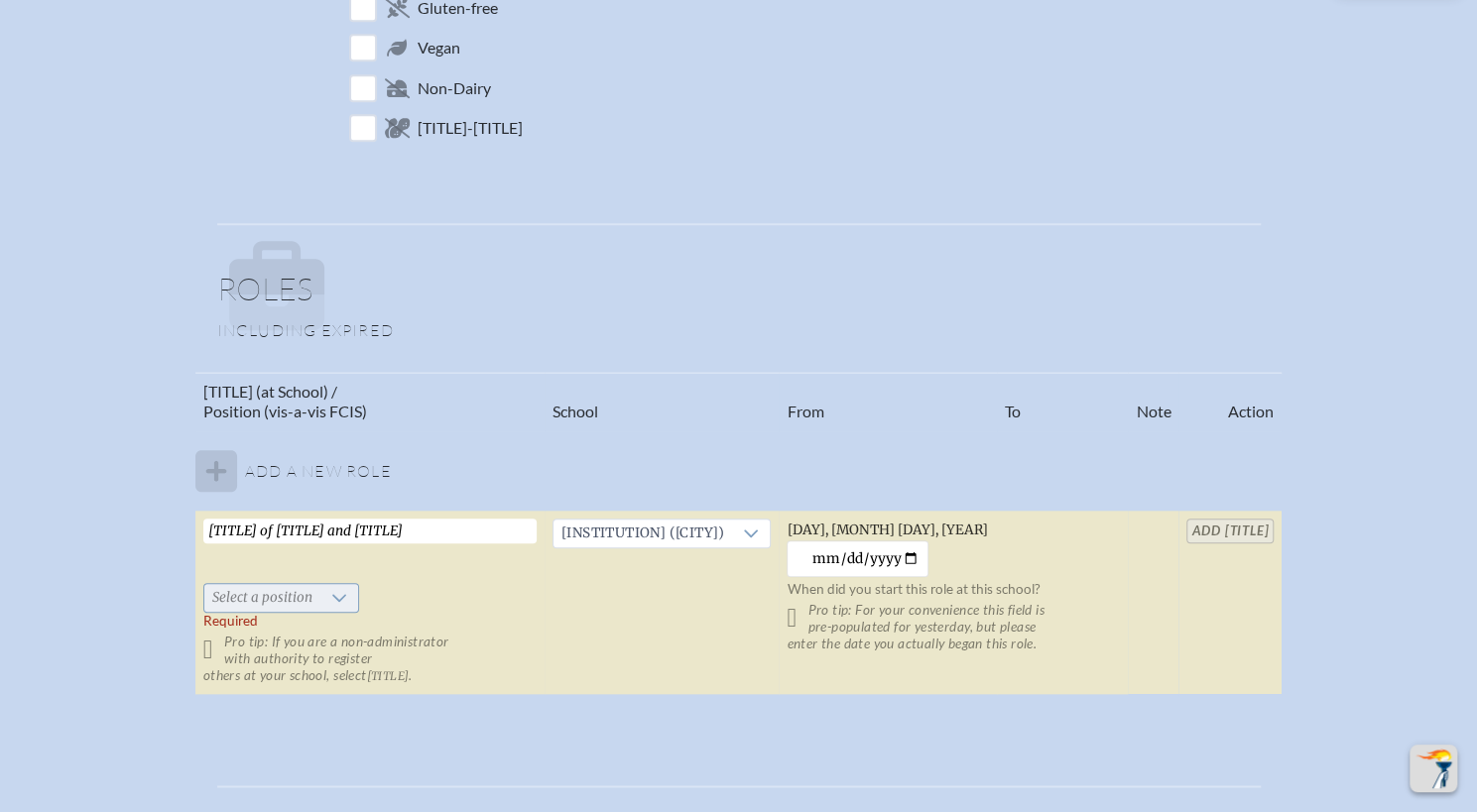 click 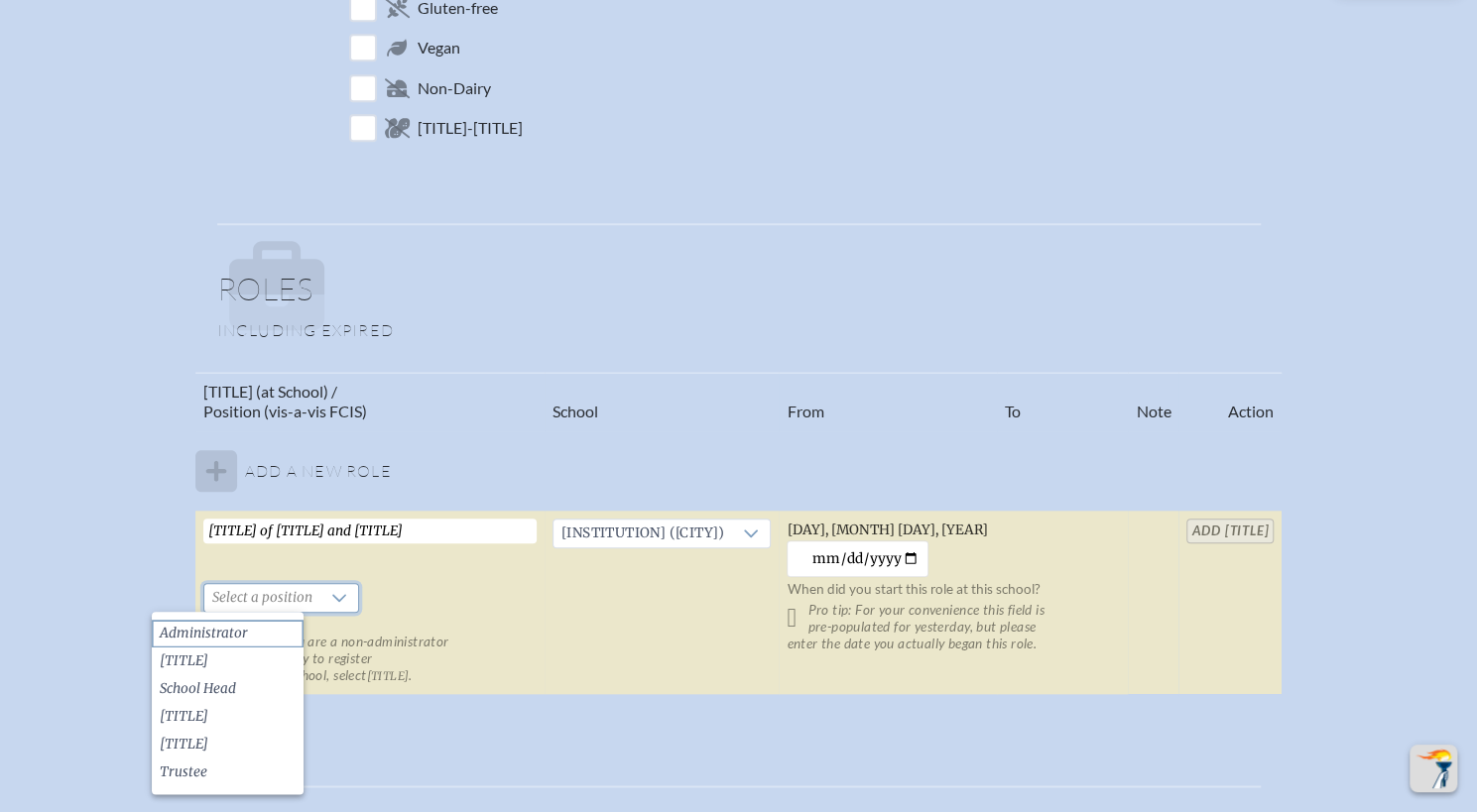 click on "Administrator" 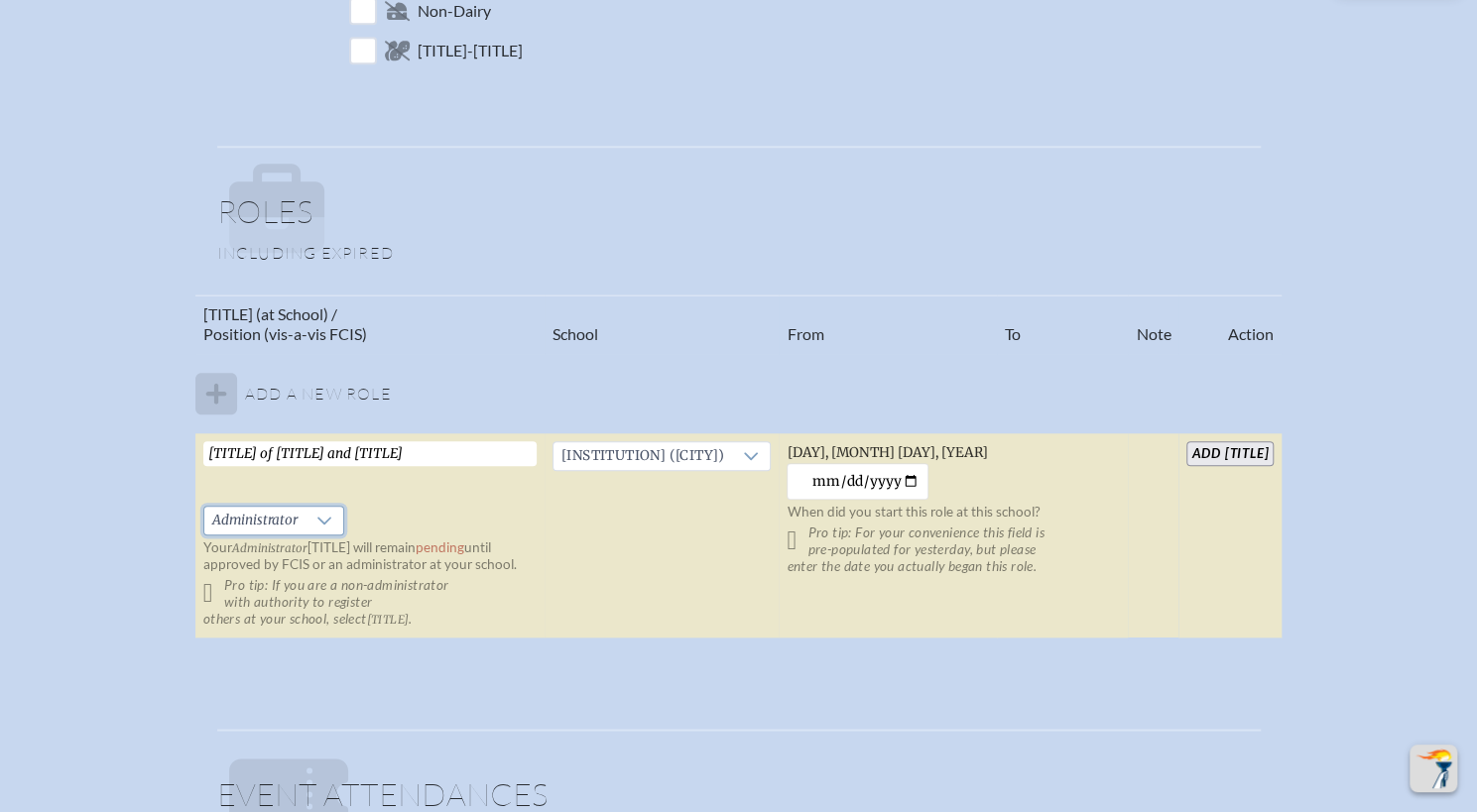 scroll, scrollTop: 1015, scrollLeft: 0, axis: vertical 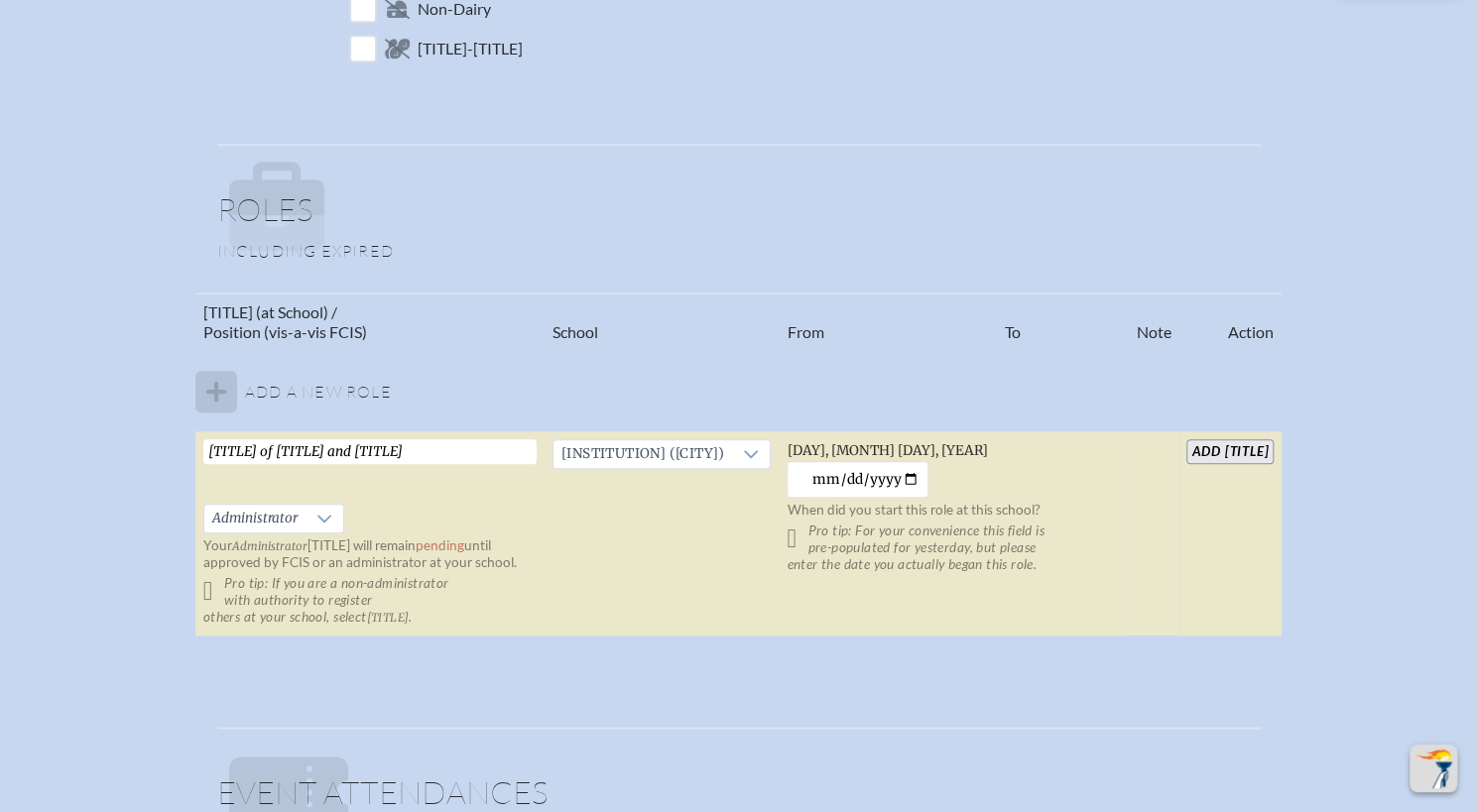 click on "add Role" at bounding box center (1230, 451) 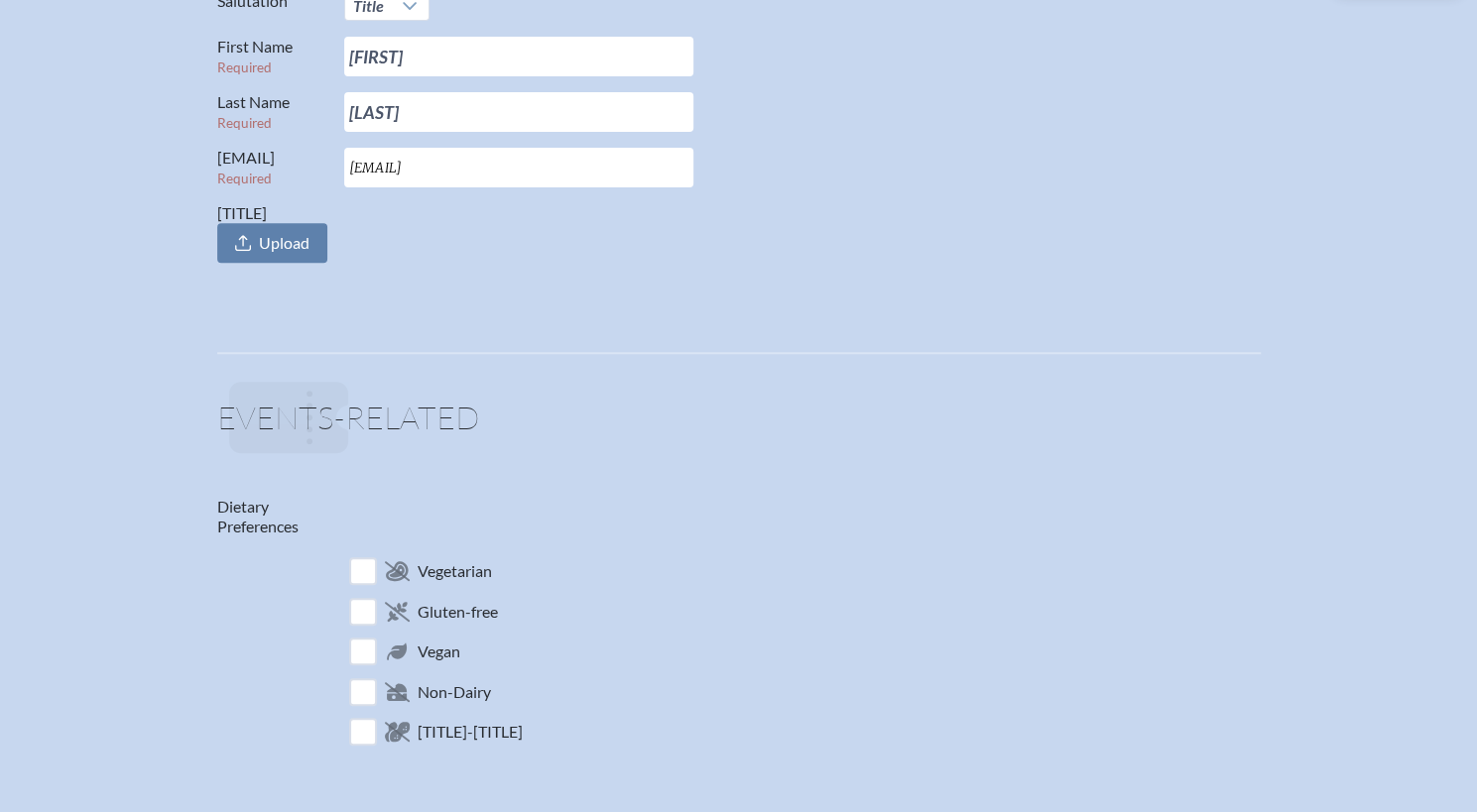 scroll, scrollTop: 0, scrollLeft: 0, axis: both 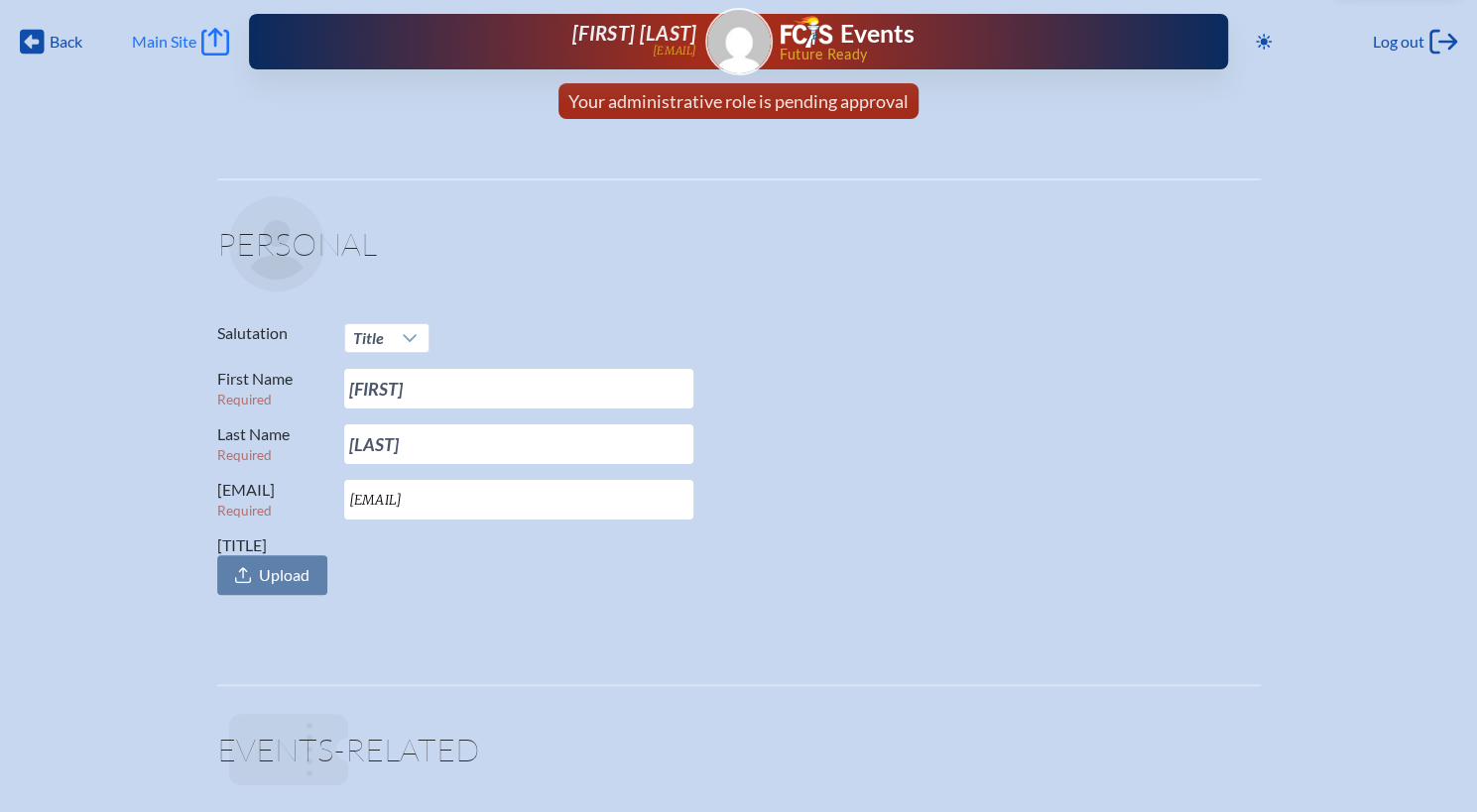 click on "Main Site  Main Site" at bounding box center (181, 42) 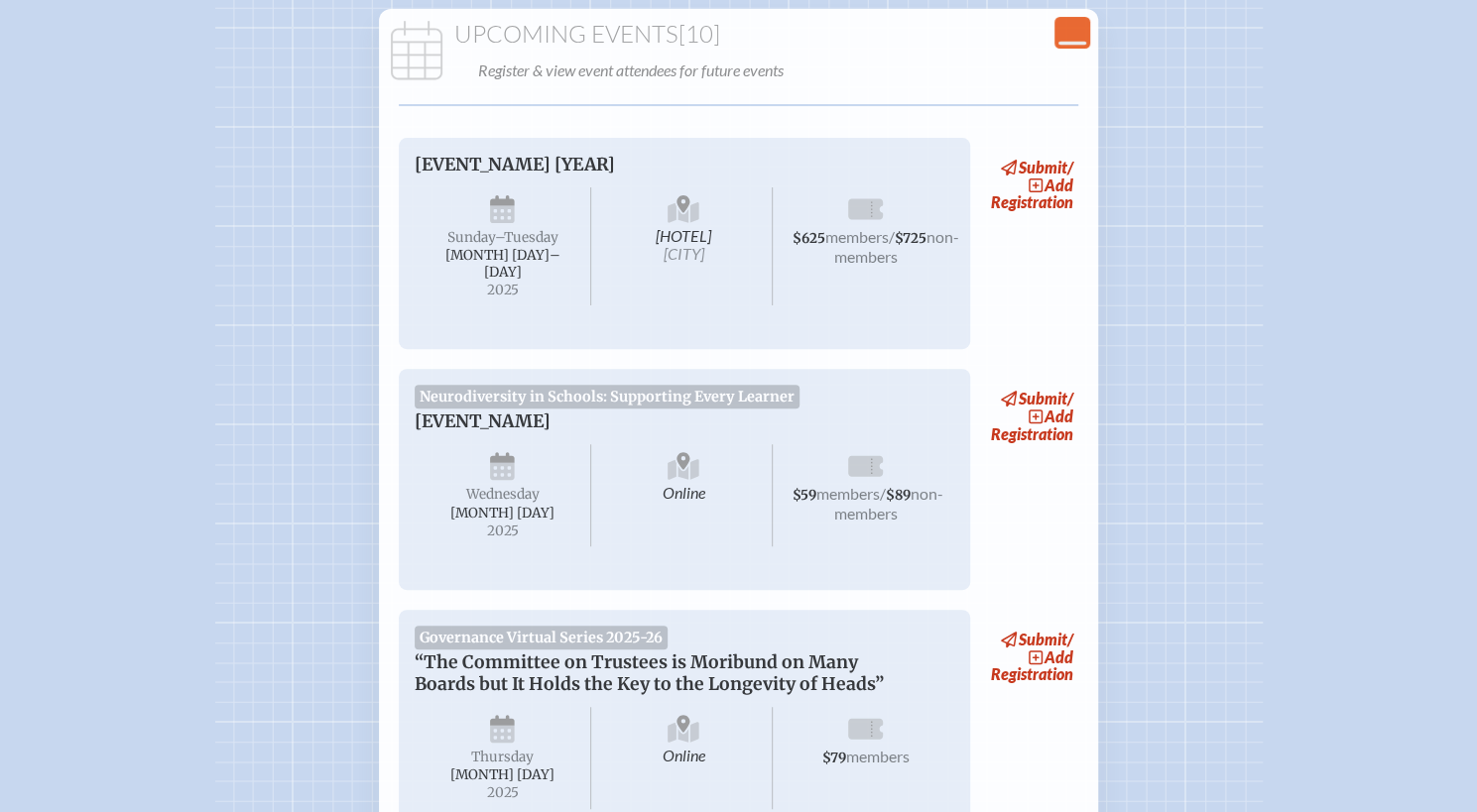 scroll, scrollTop: 0, scrollLeft: 0, axis: both 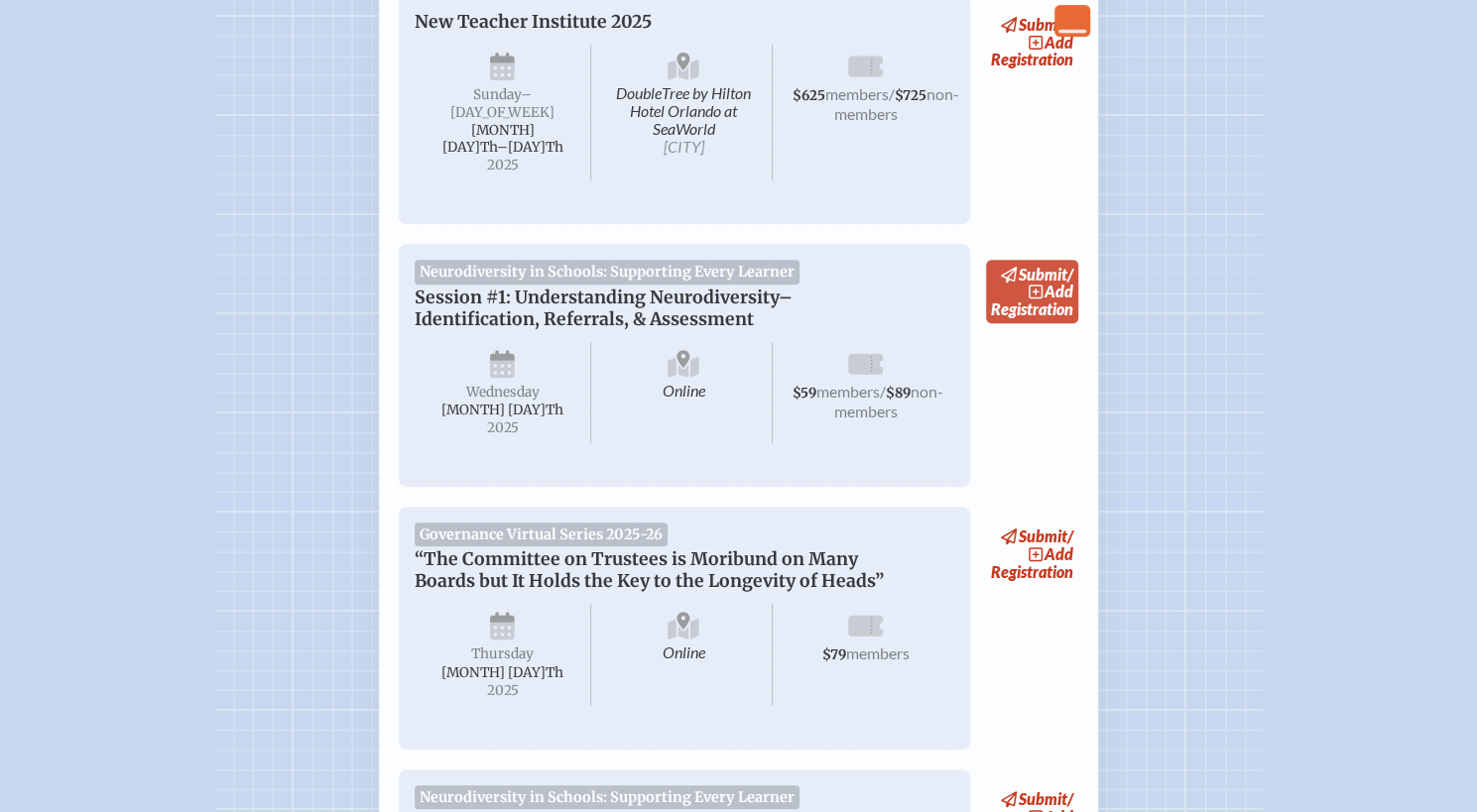 click 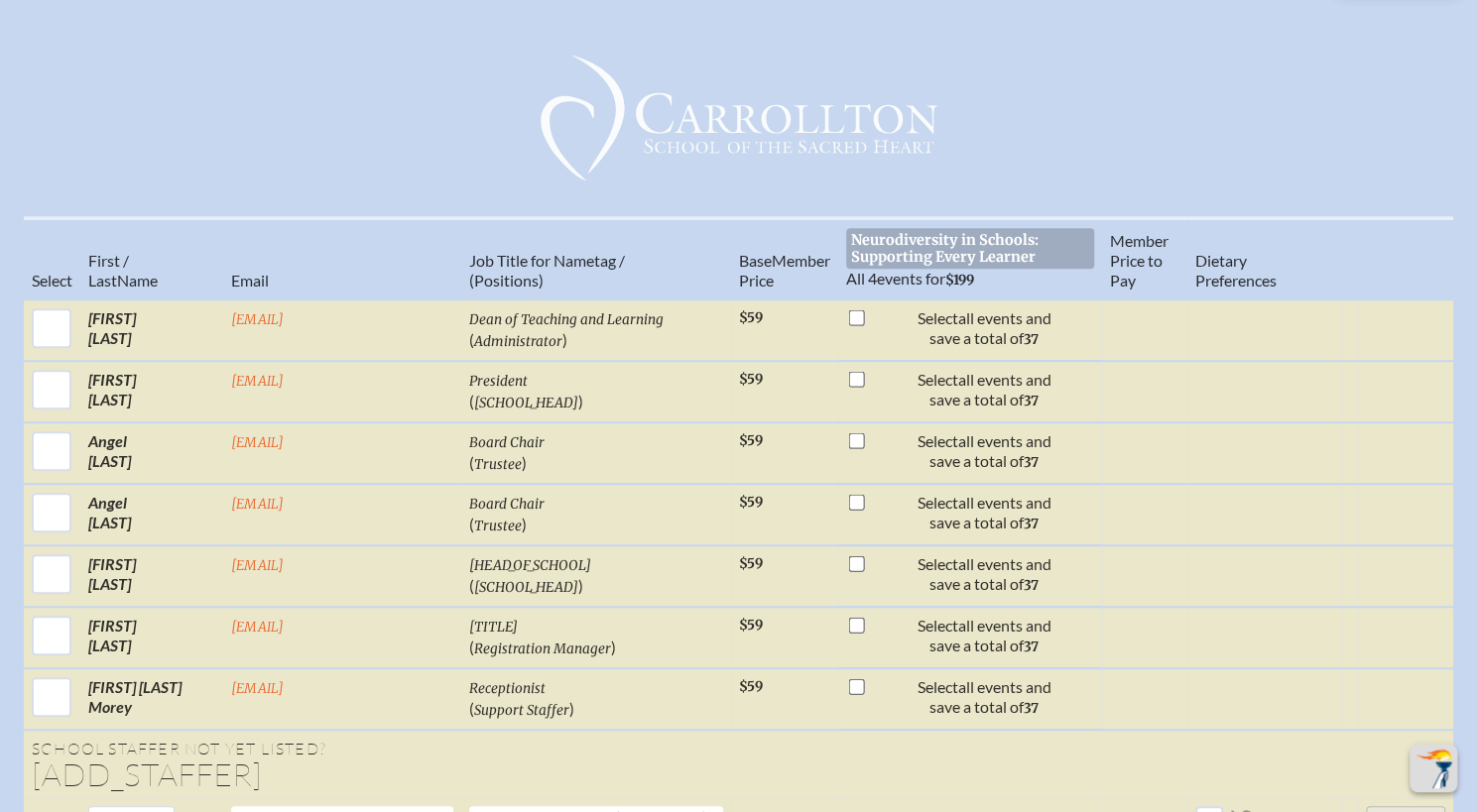 scroll, scrollTop: 601, scrollLeft: 0, axis: vertical 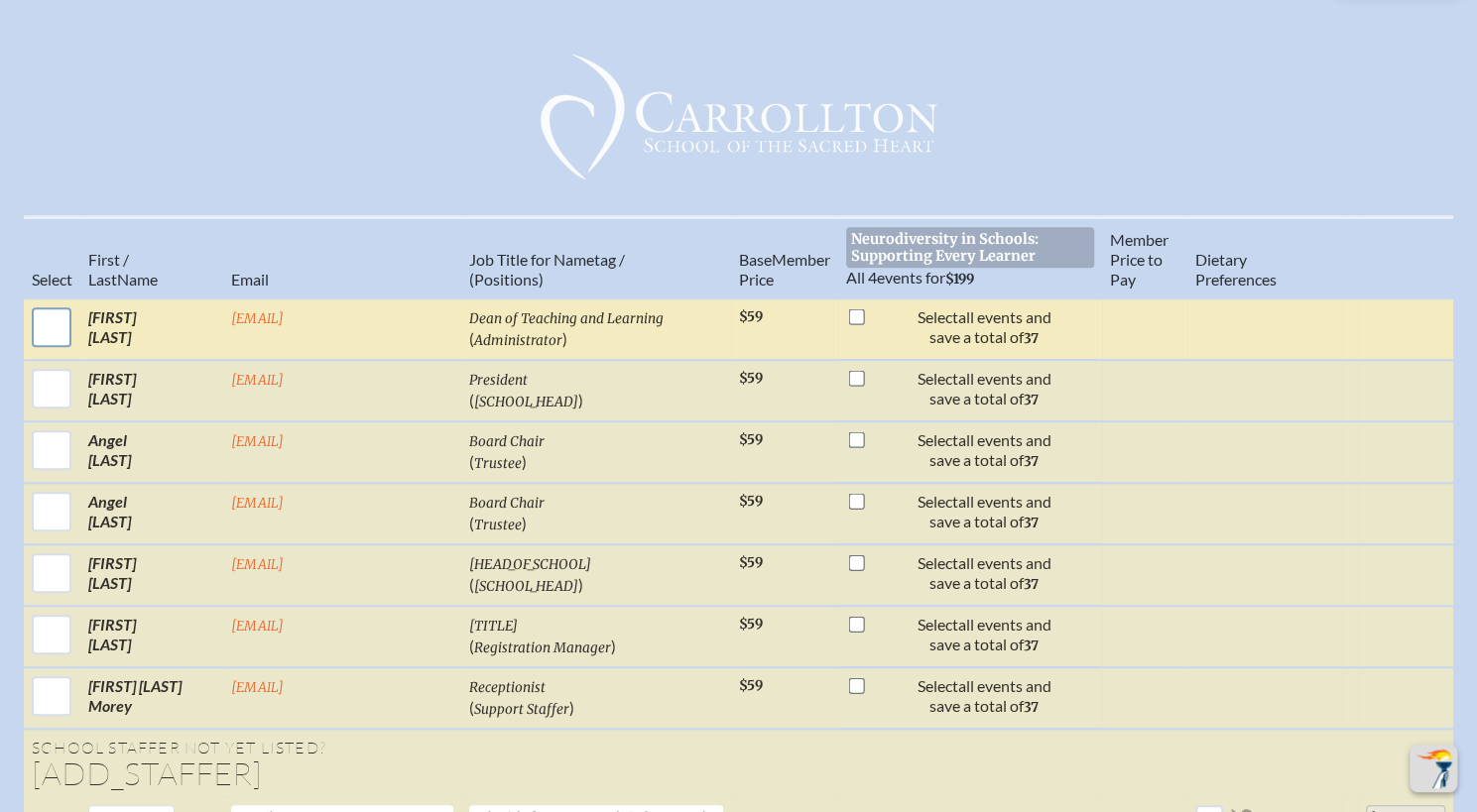 click at bounding box center (52, 327) 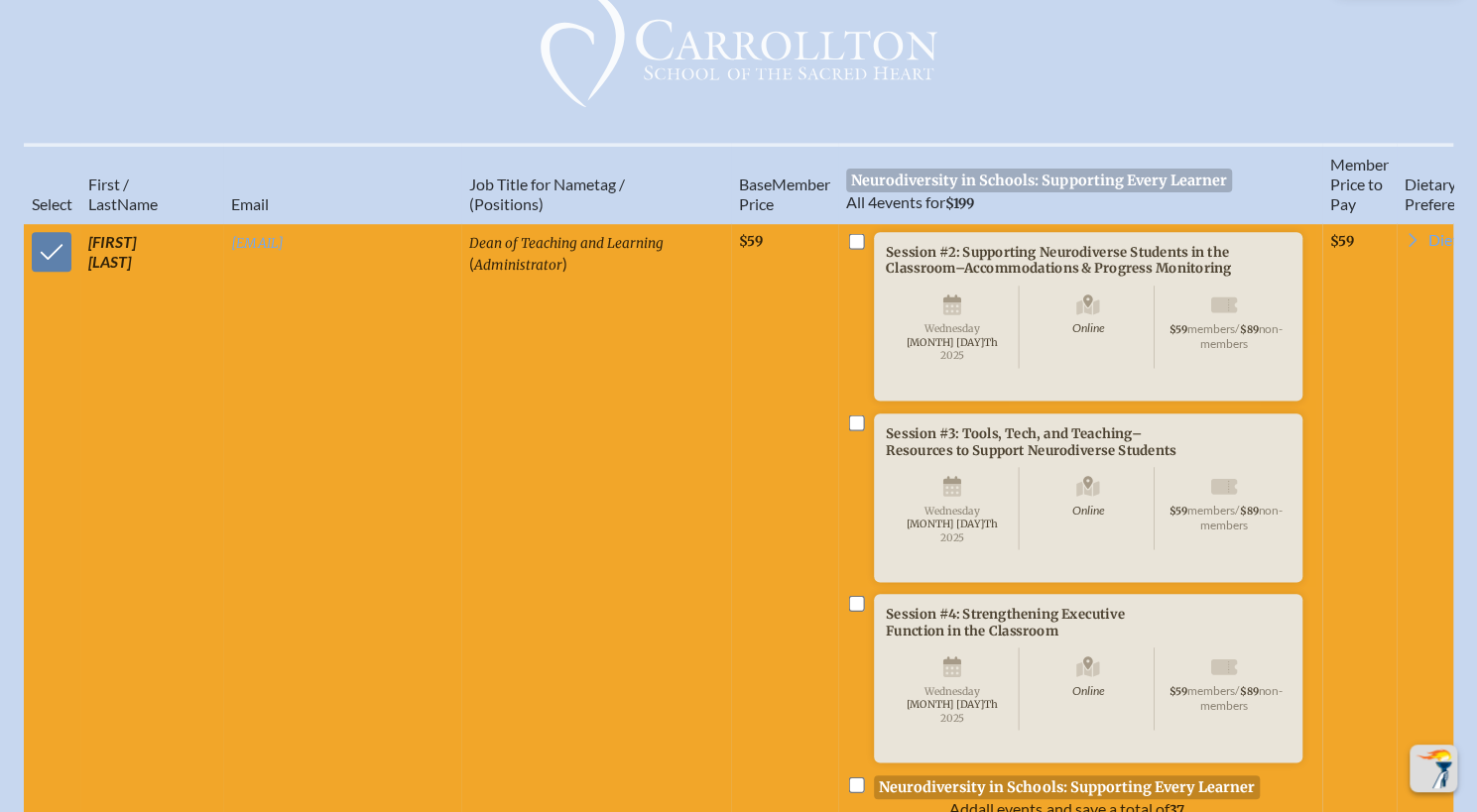 scroll, scrollTop: 674, scrollLeft: 0, axis: vertical 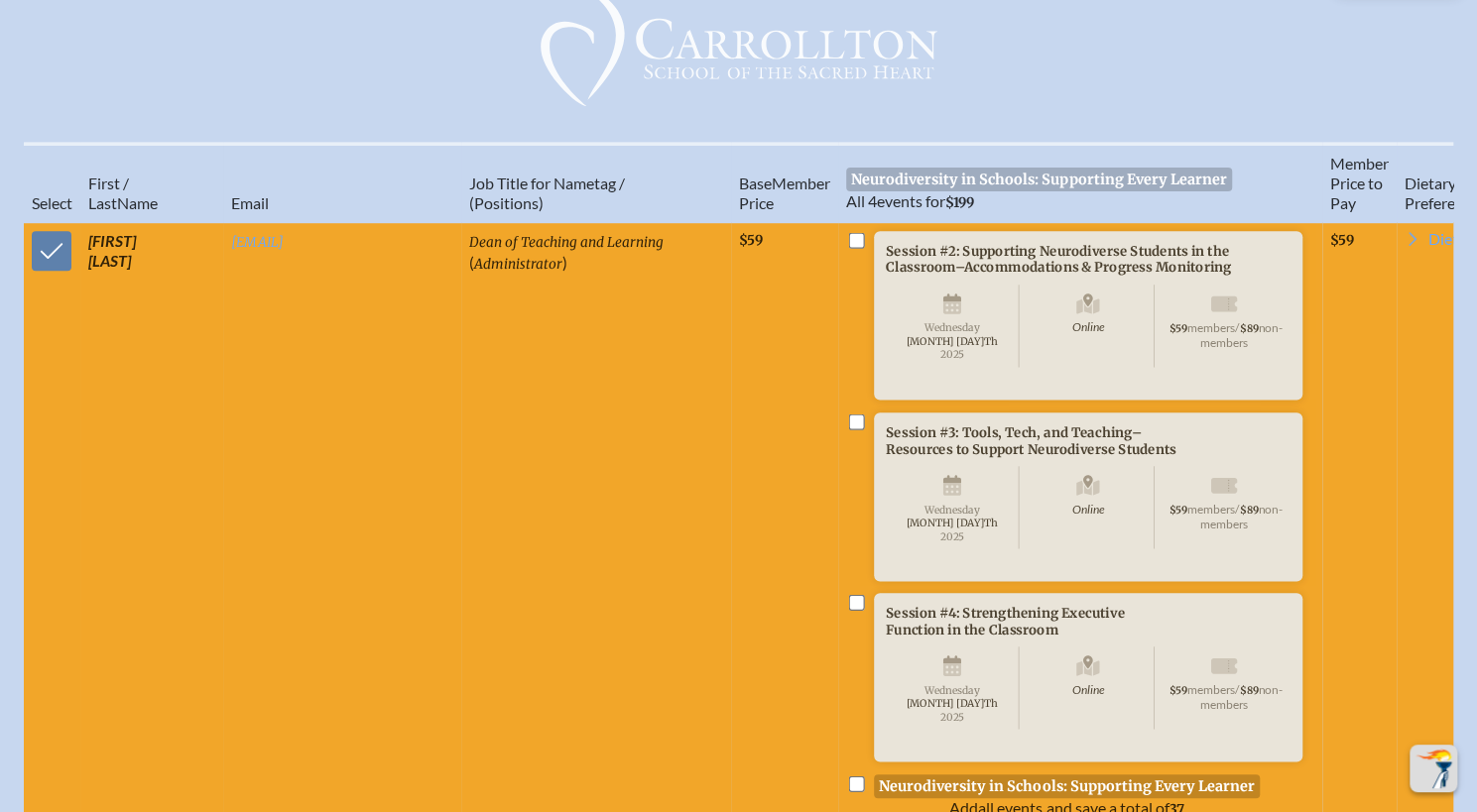 click at bounding box center (856, 241) 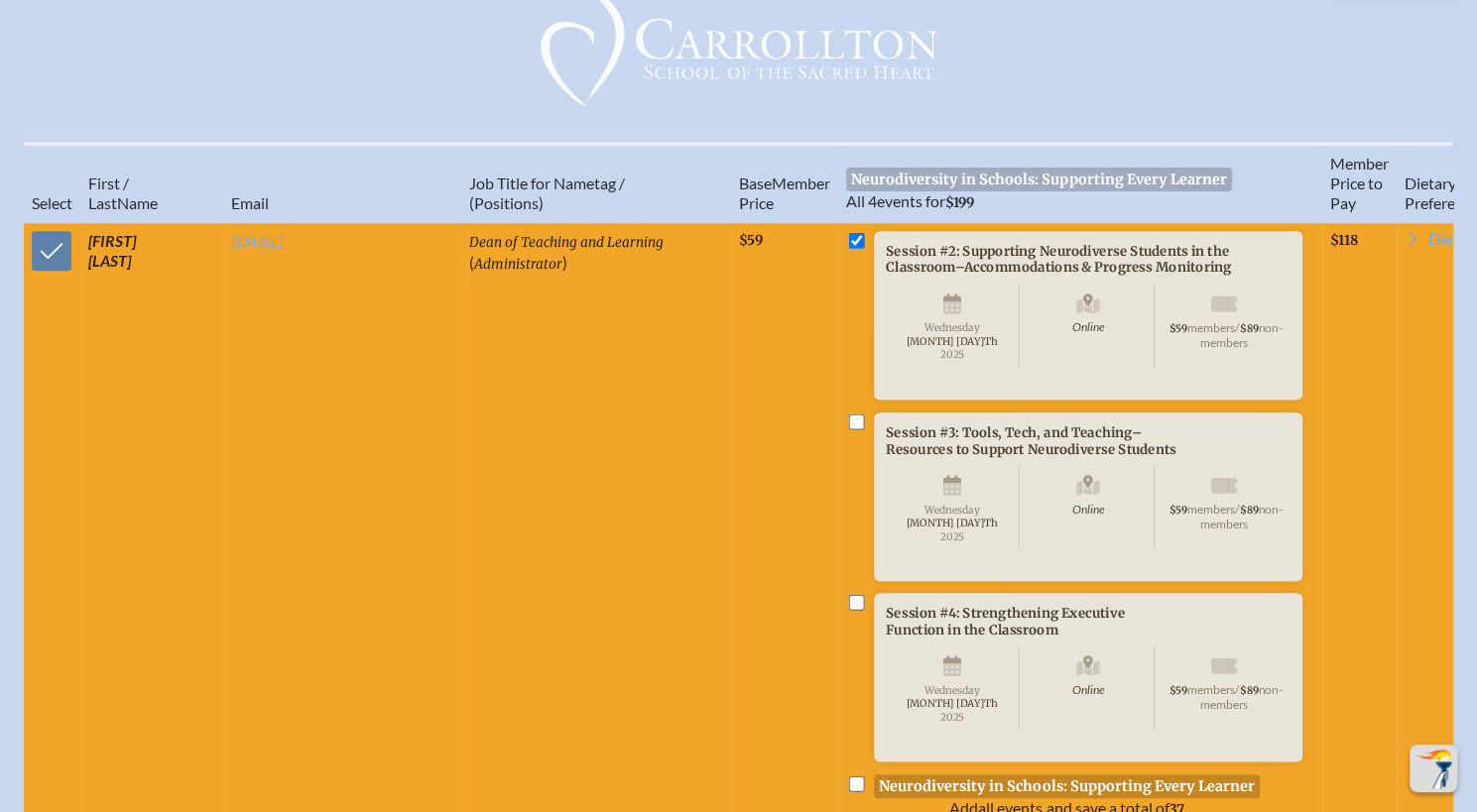 click at bounding box center (856, 421) 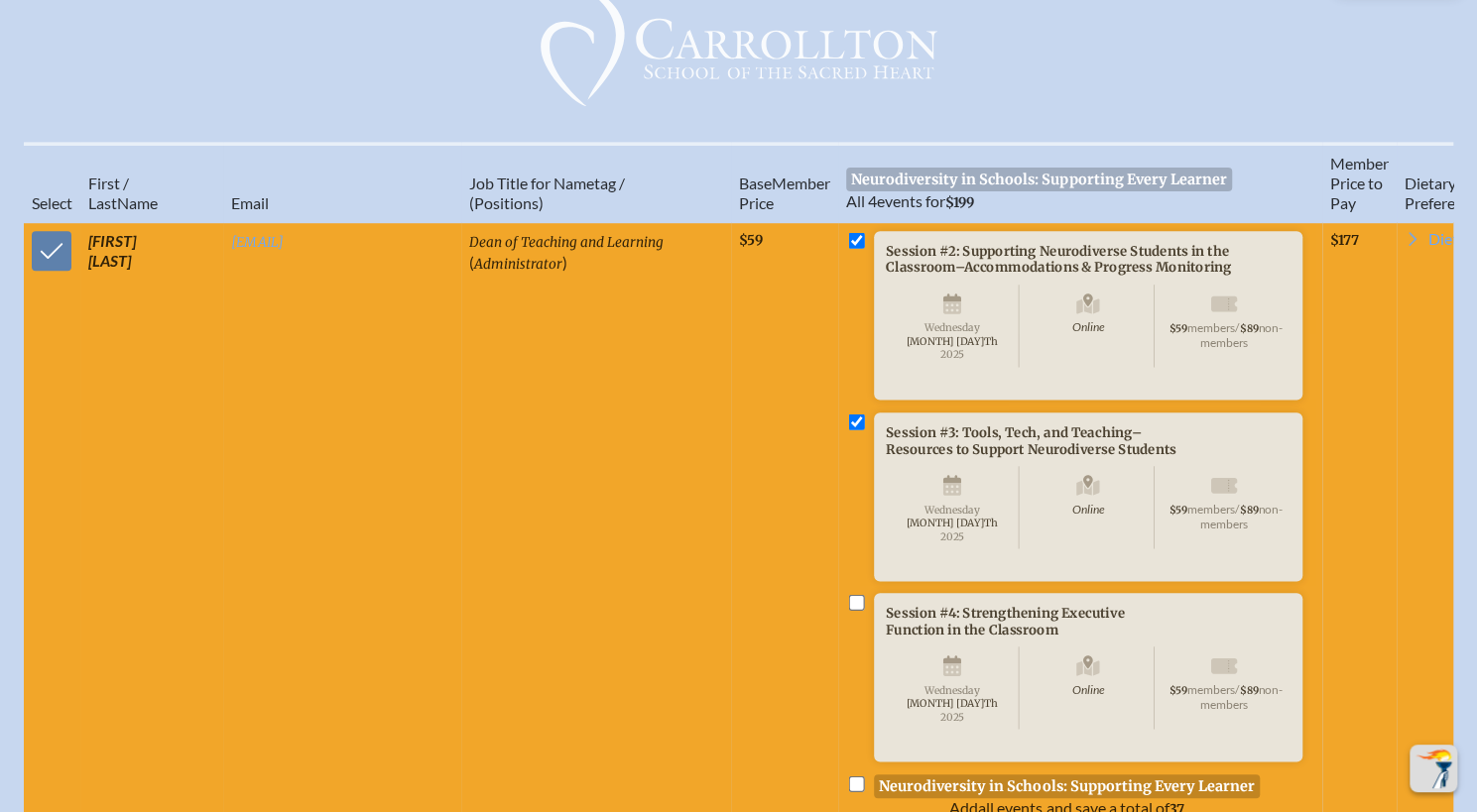 click at bounding box center (856, 603) 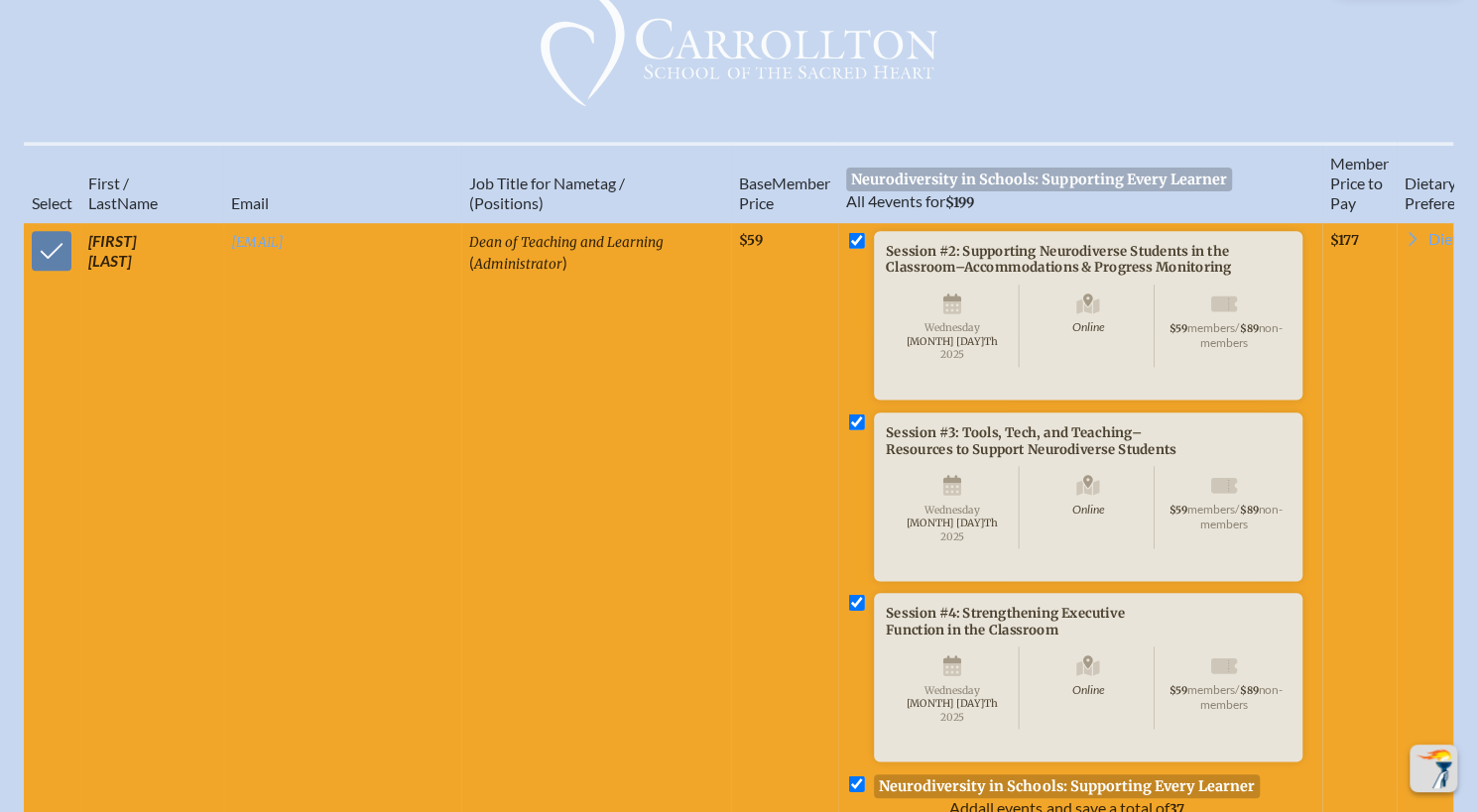 checkbox on "true" 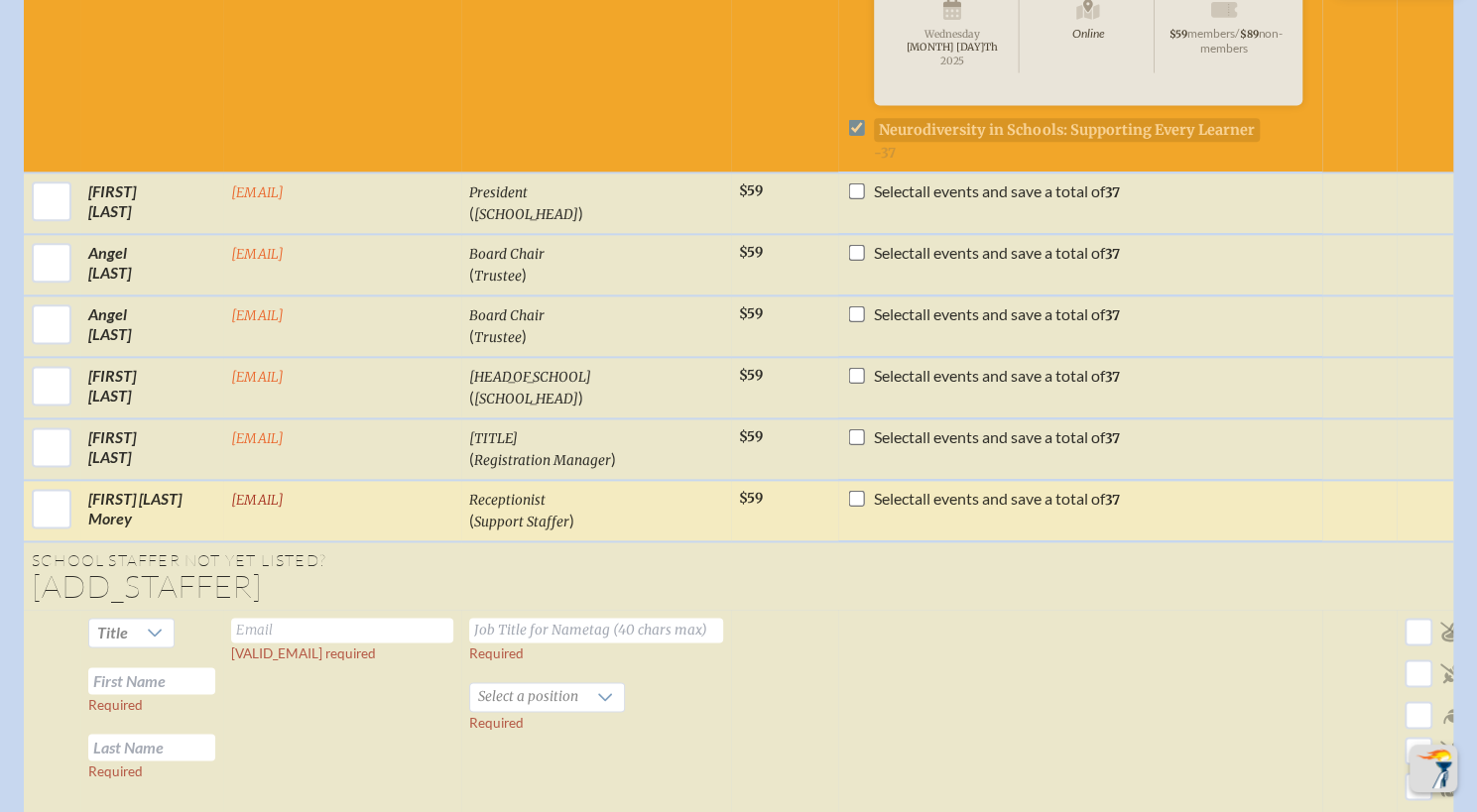scroll, scrollTop: 1348, scrollLeft: 0, axis: vertical 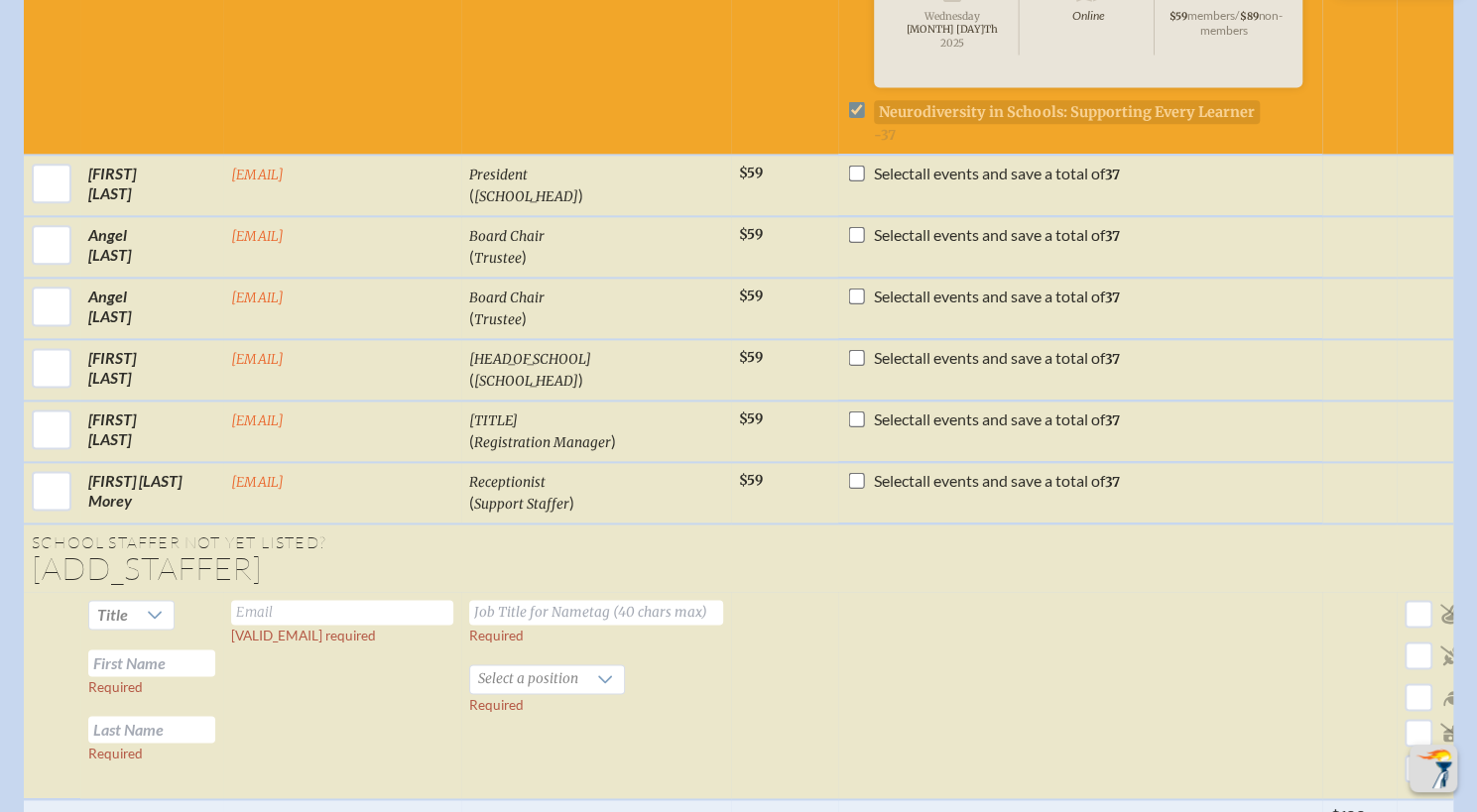 click at bounding box center [342, 612] 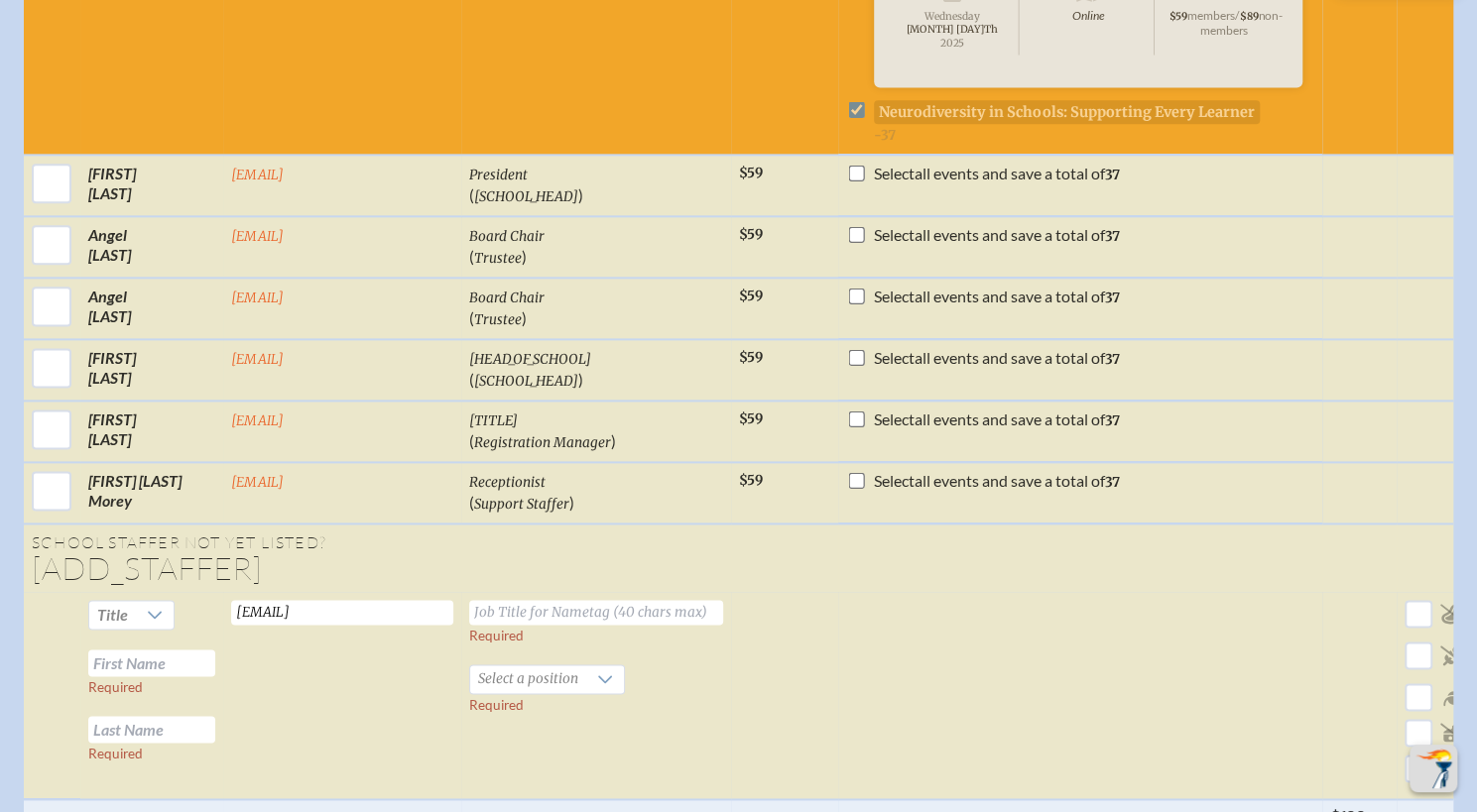type on "aperaza@carrollton.org" 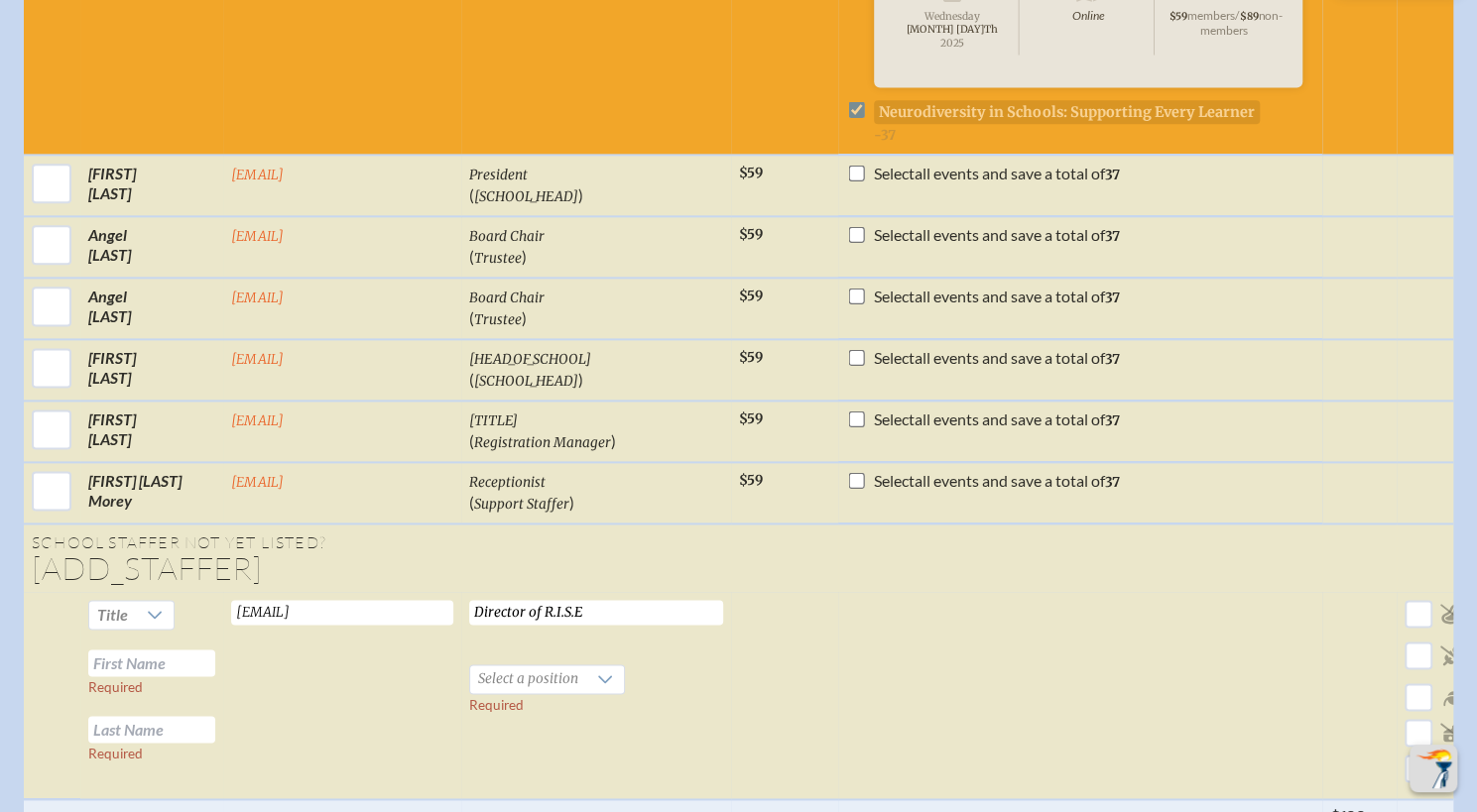 type on "Director of R.I.S.E" 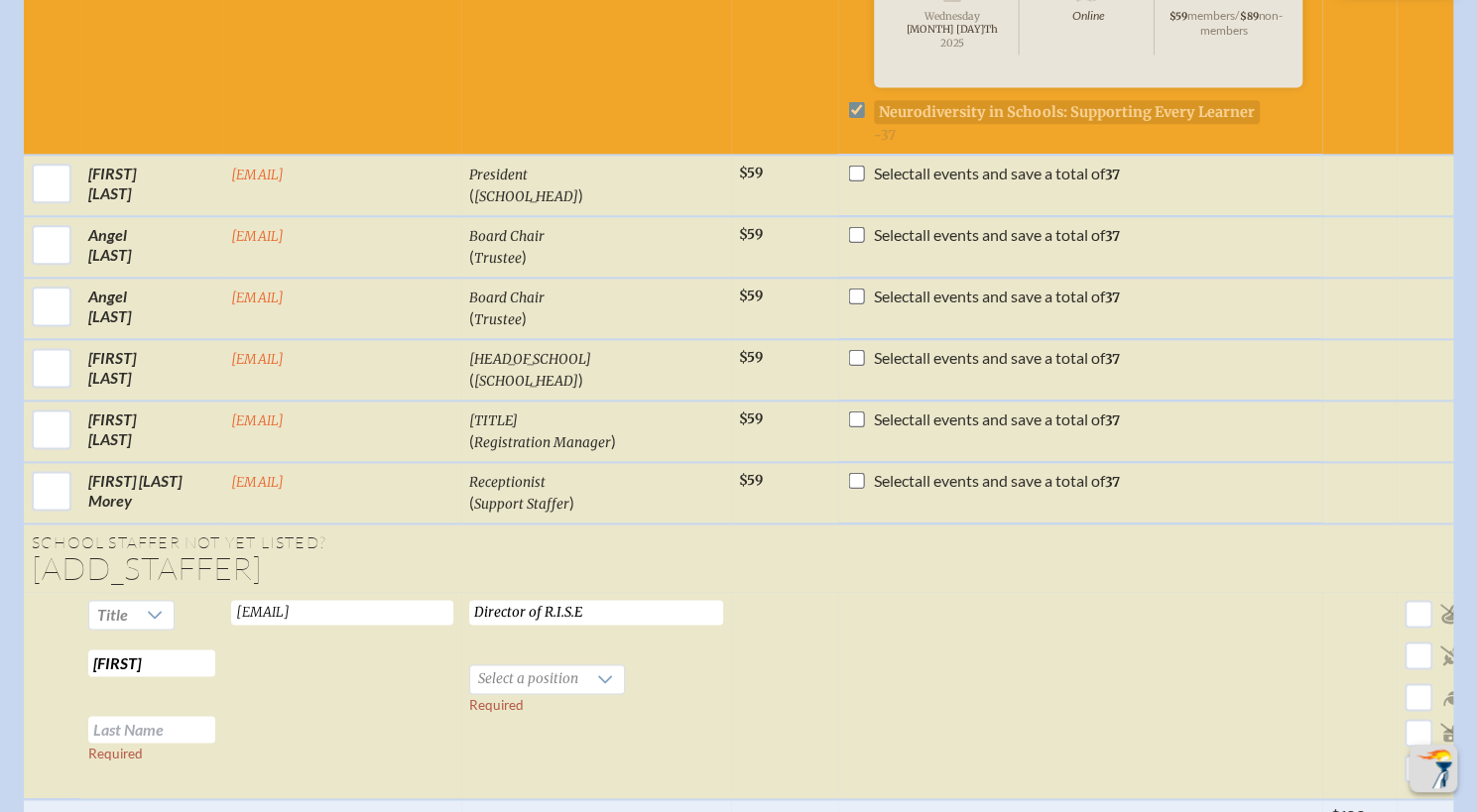 type on "Anna" 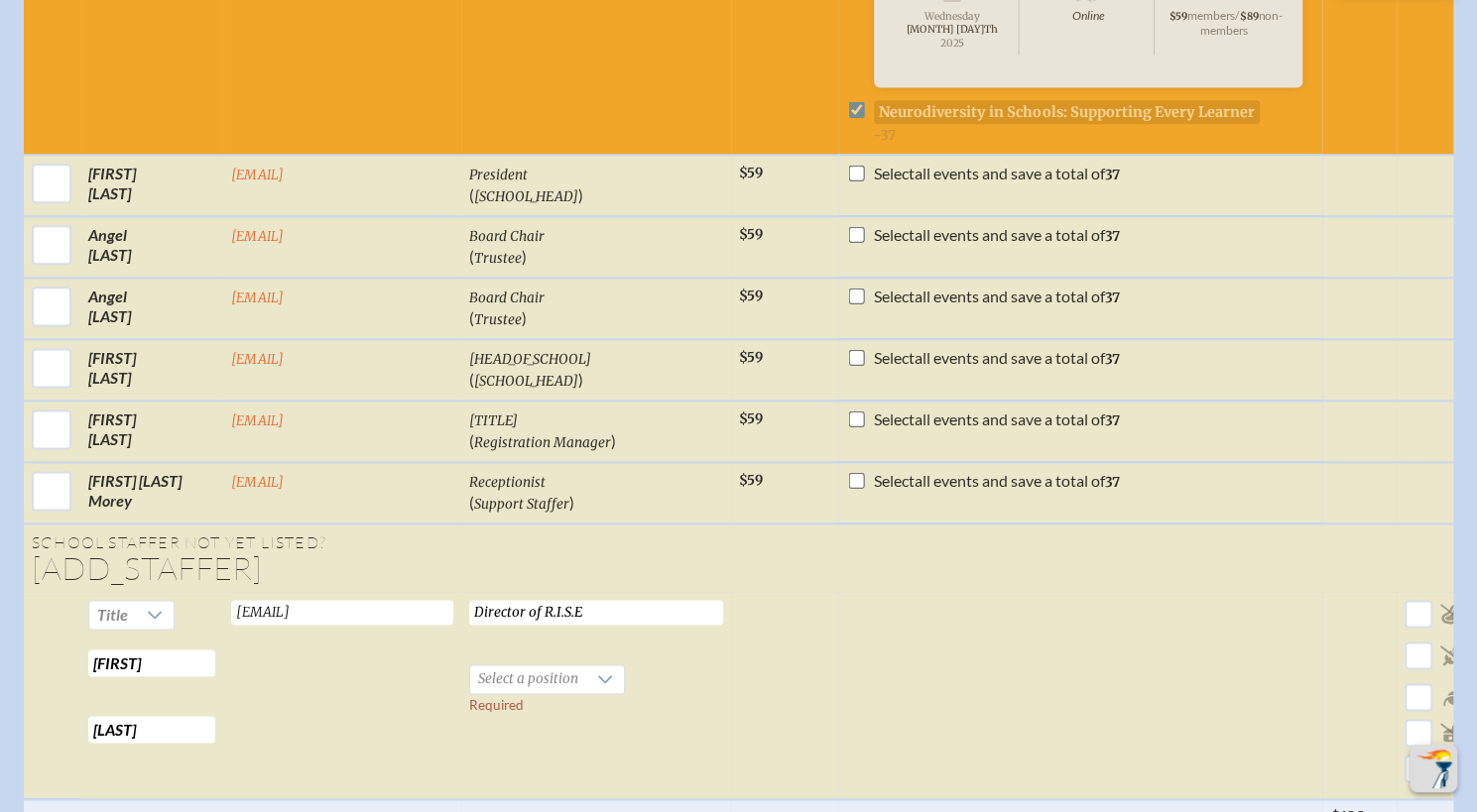type on "Peraza" 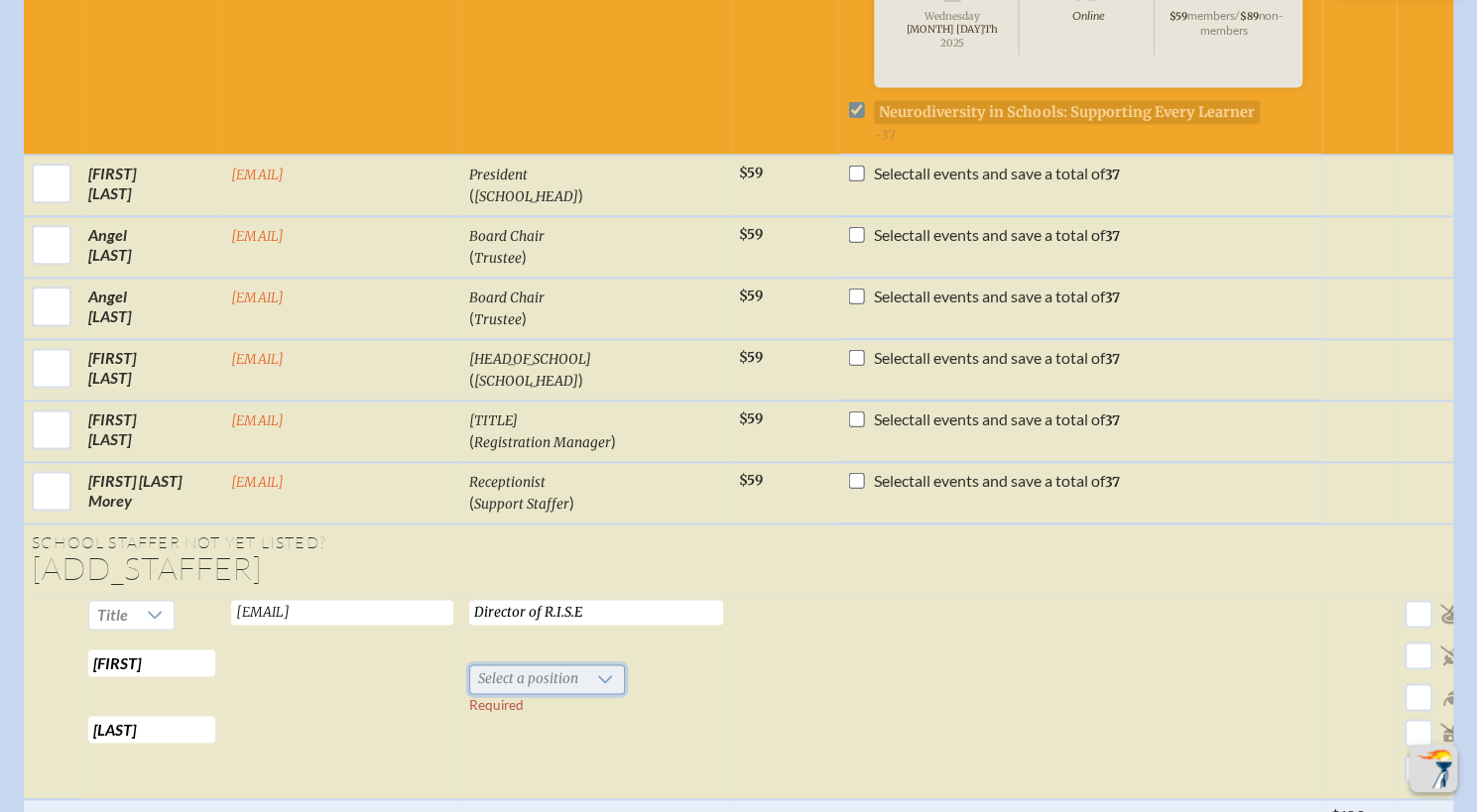 click on "Select a position" at bounding box center [528, 679] 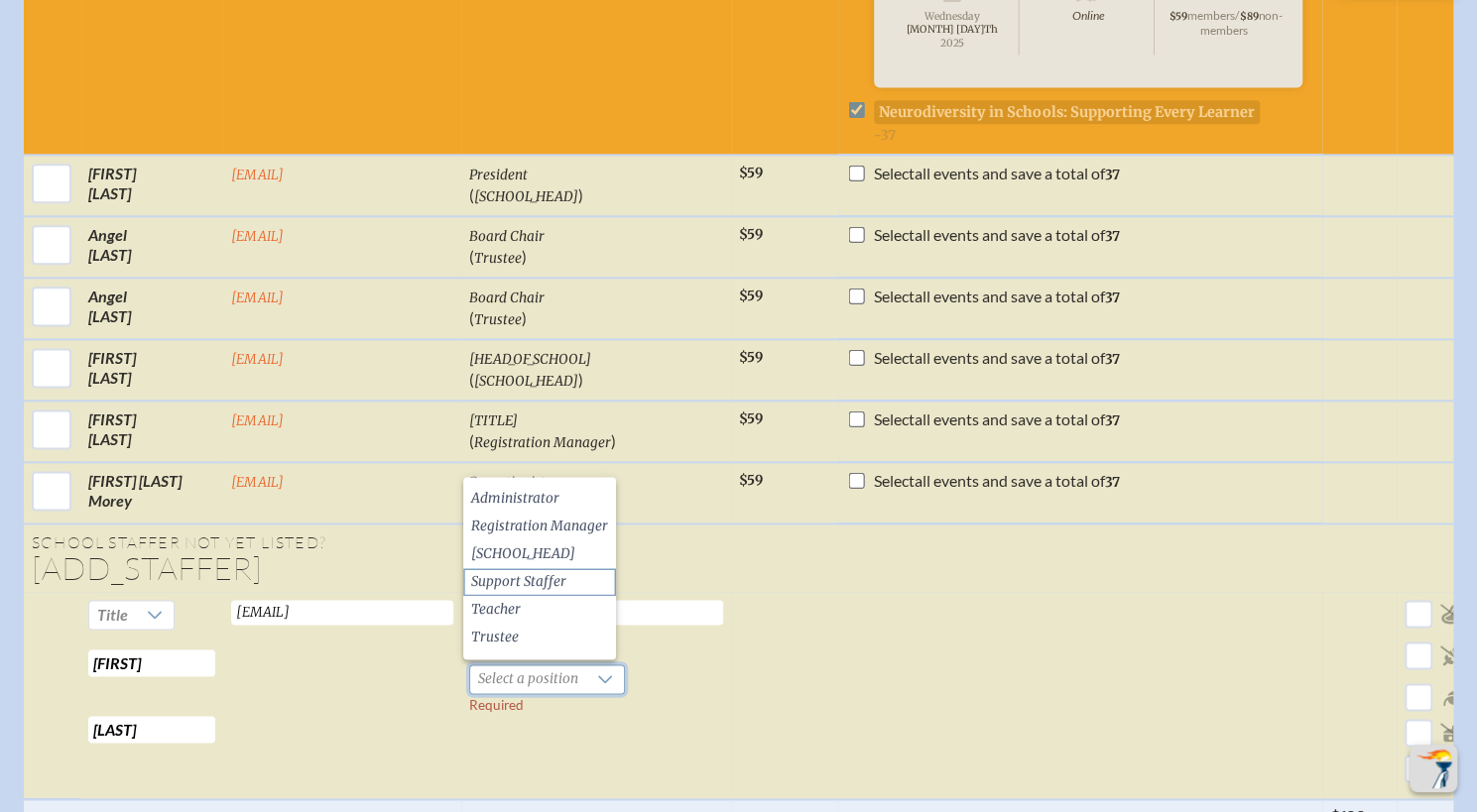 click on "Support Staffer" 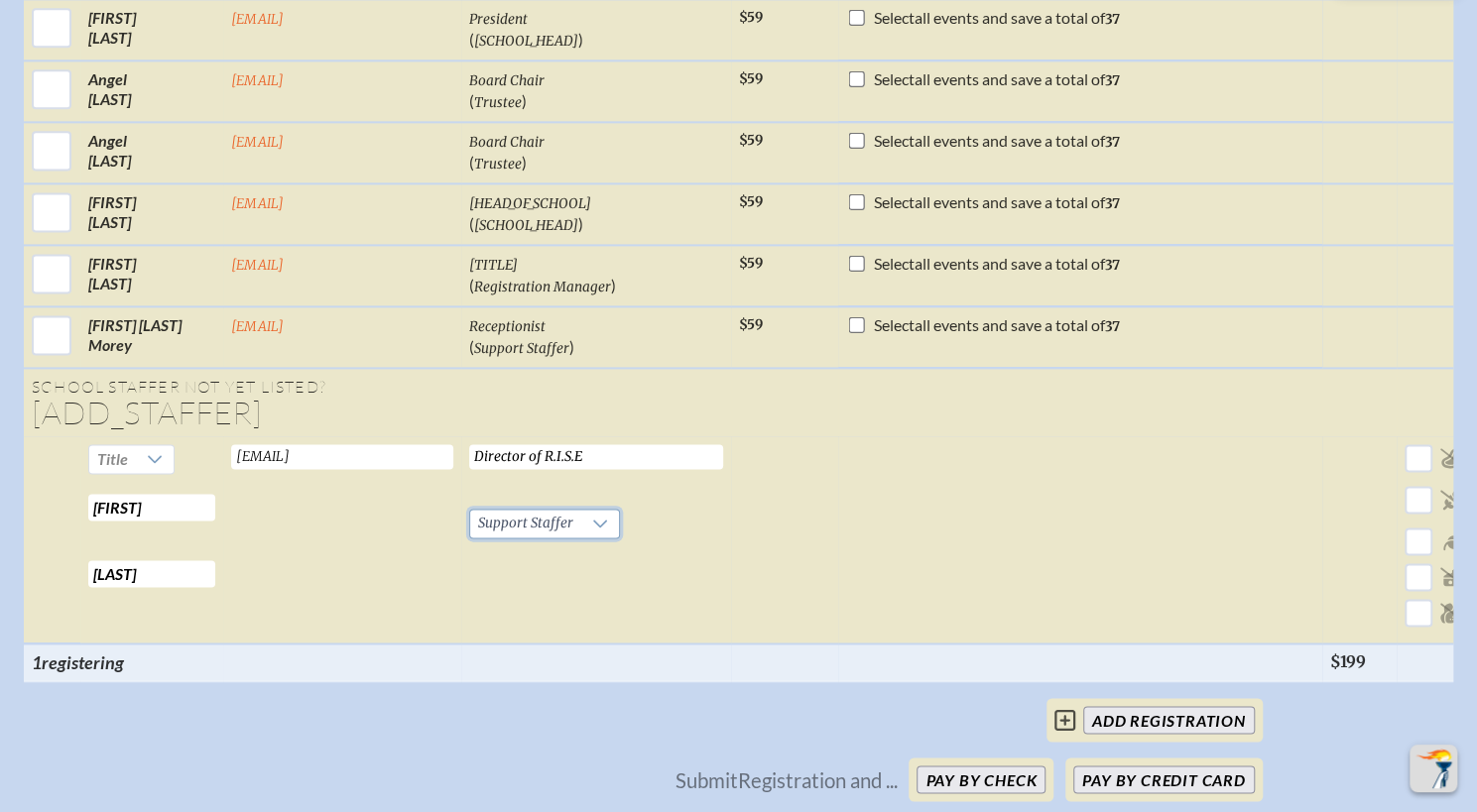 scroll, scrollTop: 1505, scrollLeft: 0, axis: vertical 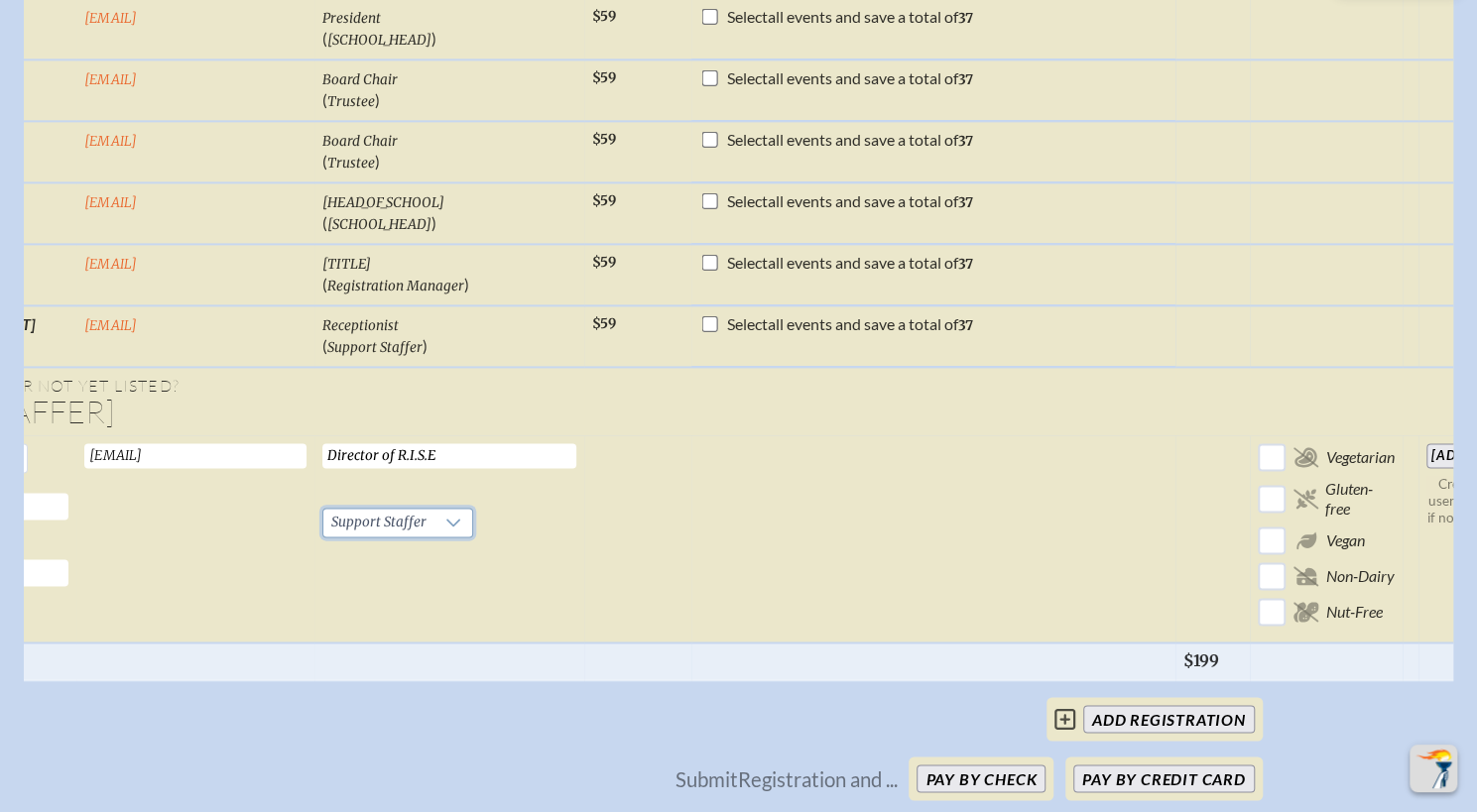 click on "Add Person" at bounding box center [1466, 455] 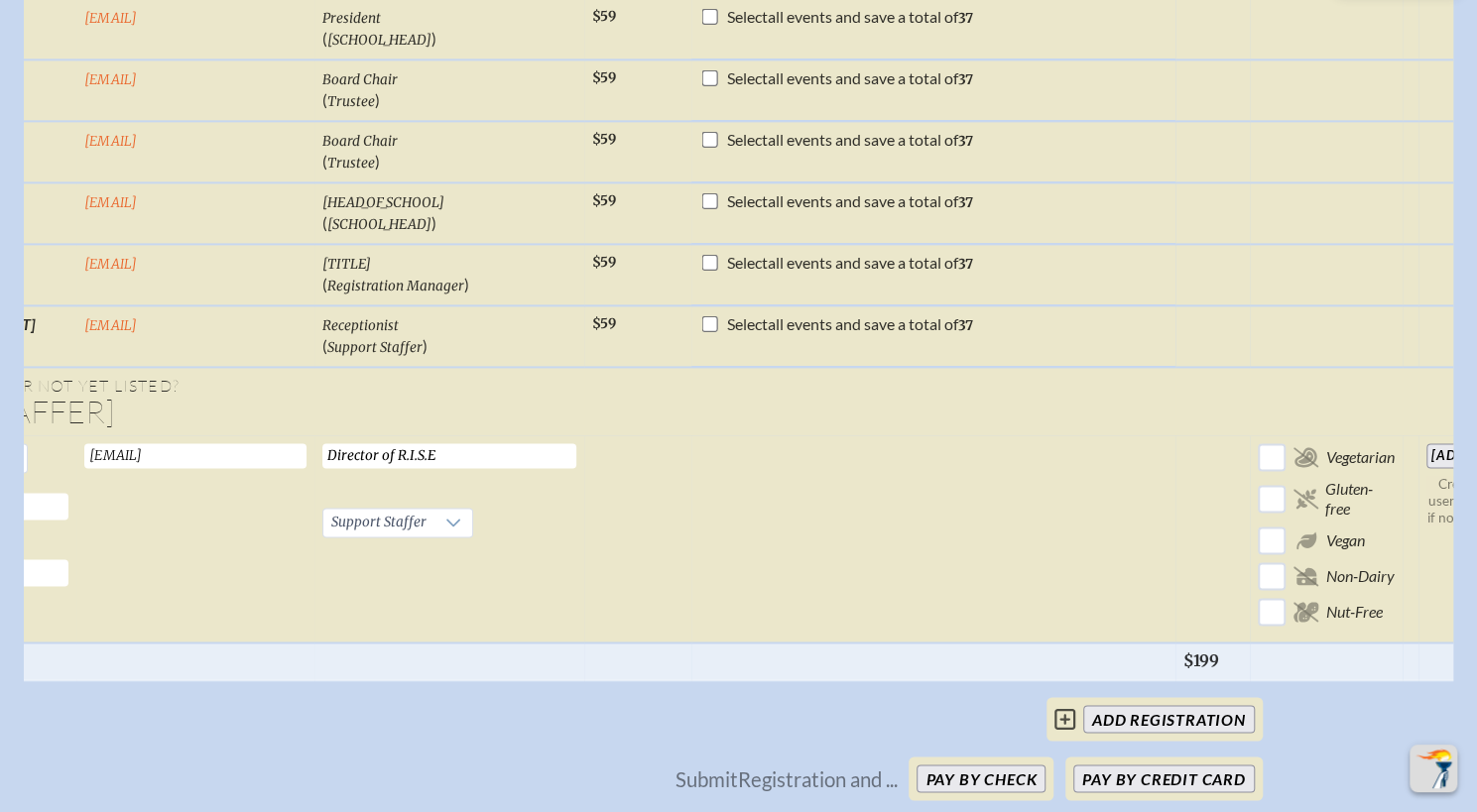type 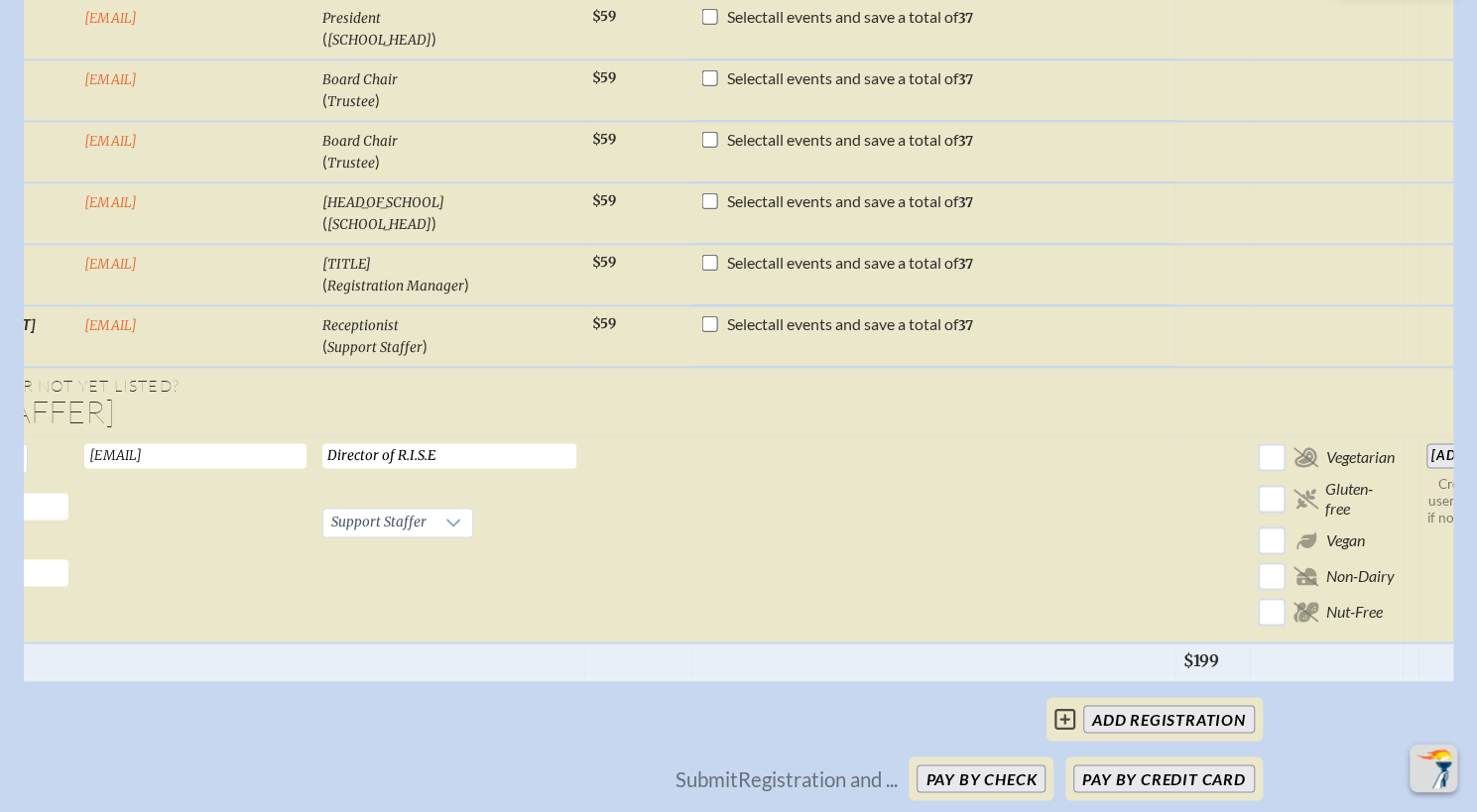 type 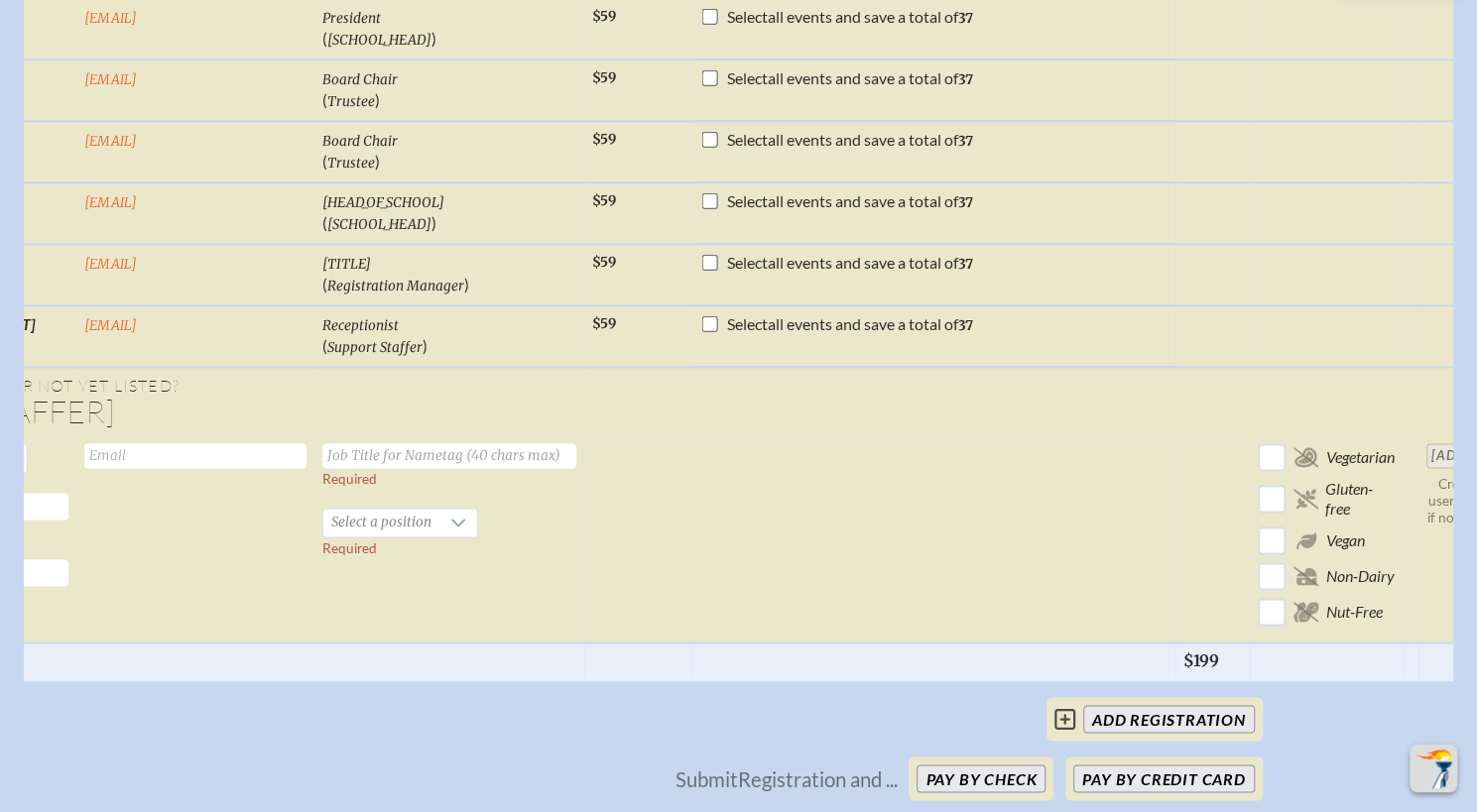 checkbox on "false" 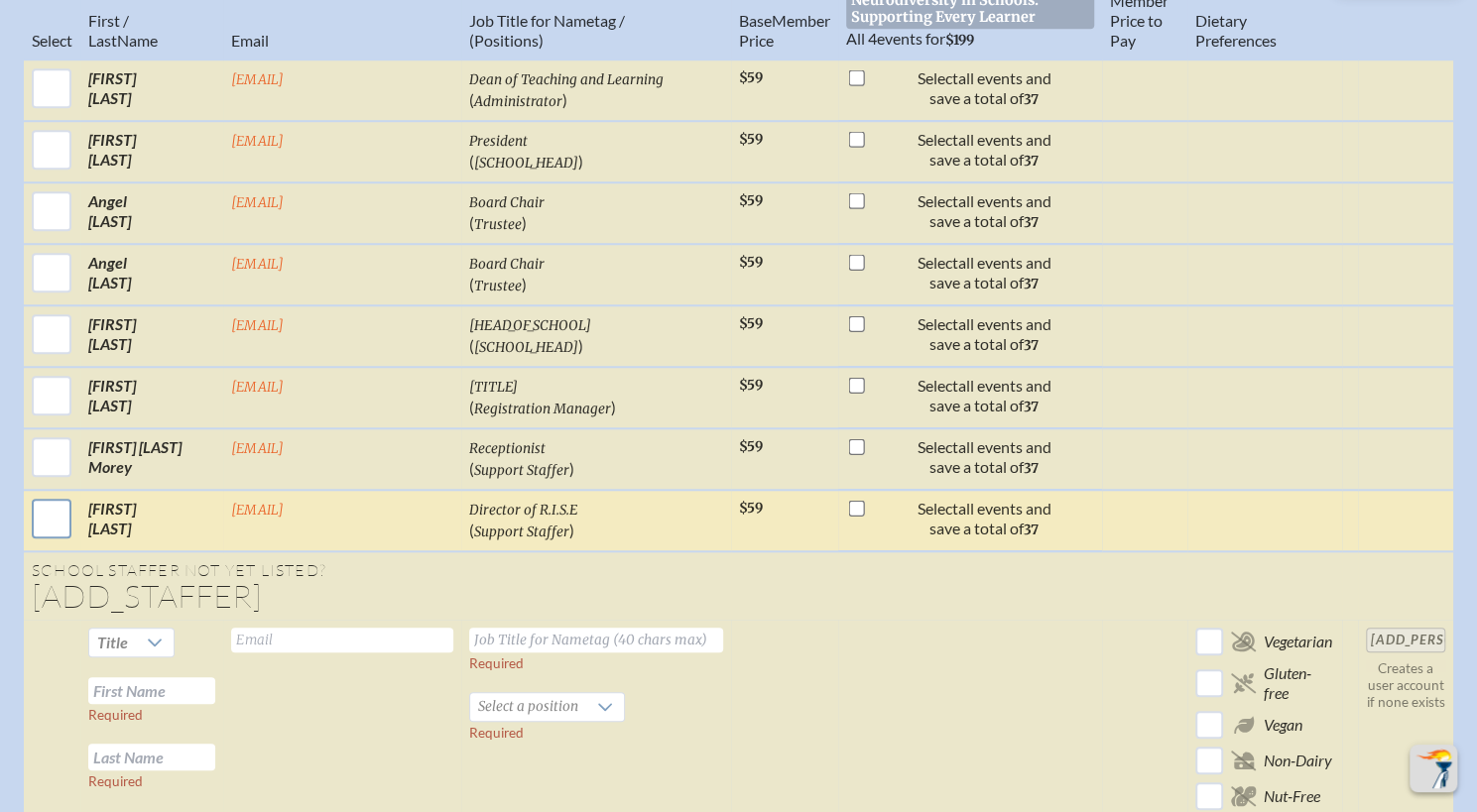 click at bounding box center [52, 519] 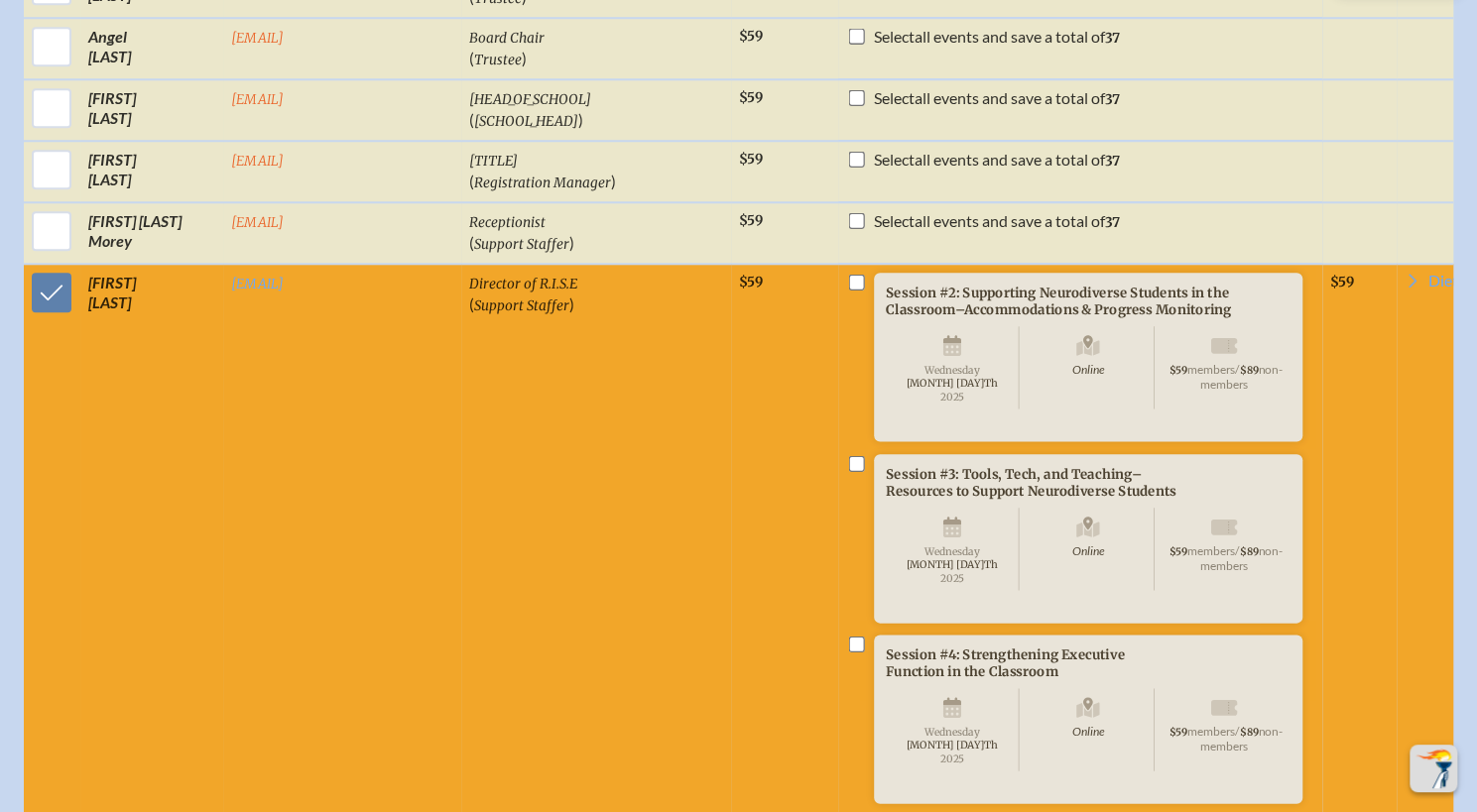 scroll, scrollTop: 1064, scrollLeft: 15, axis: both 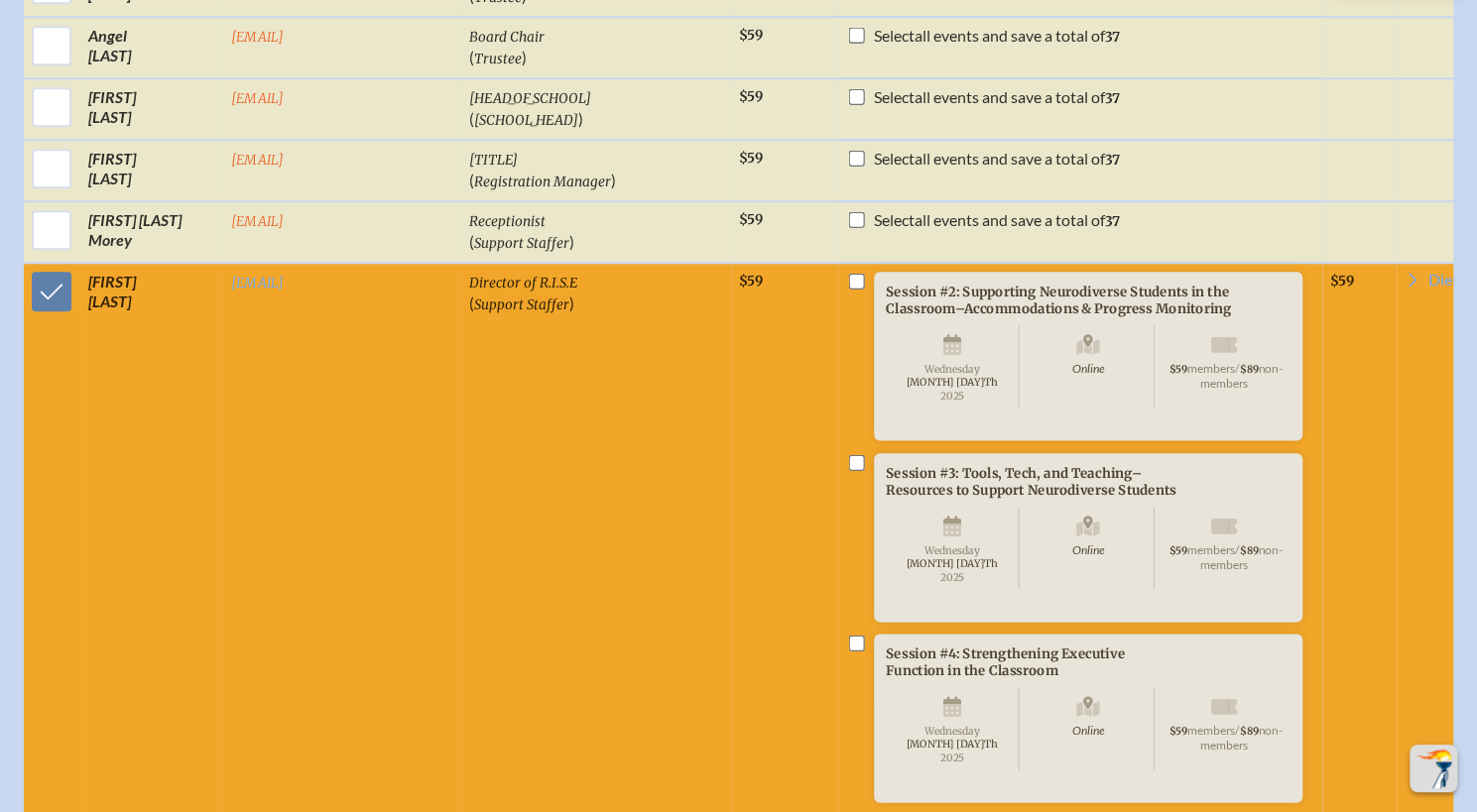 click at bounding box center (856, 282) 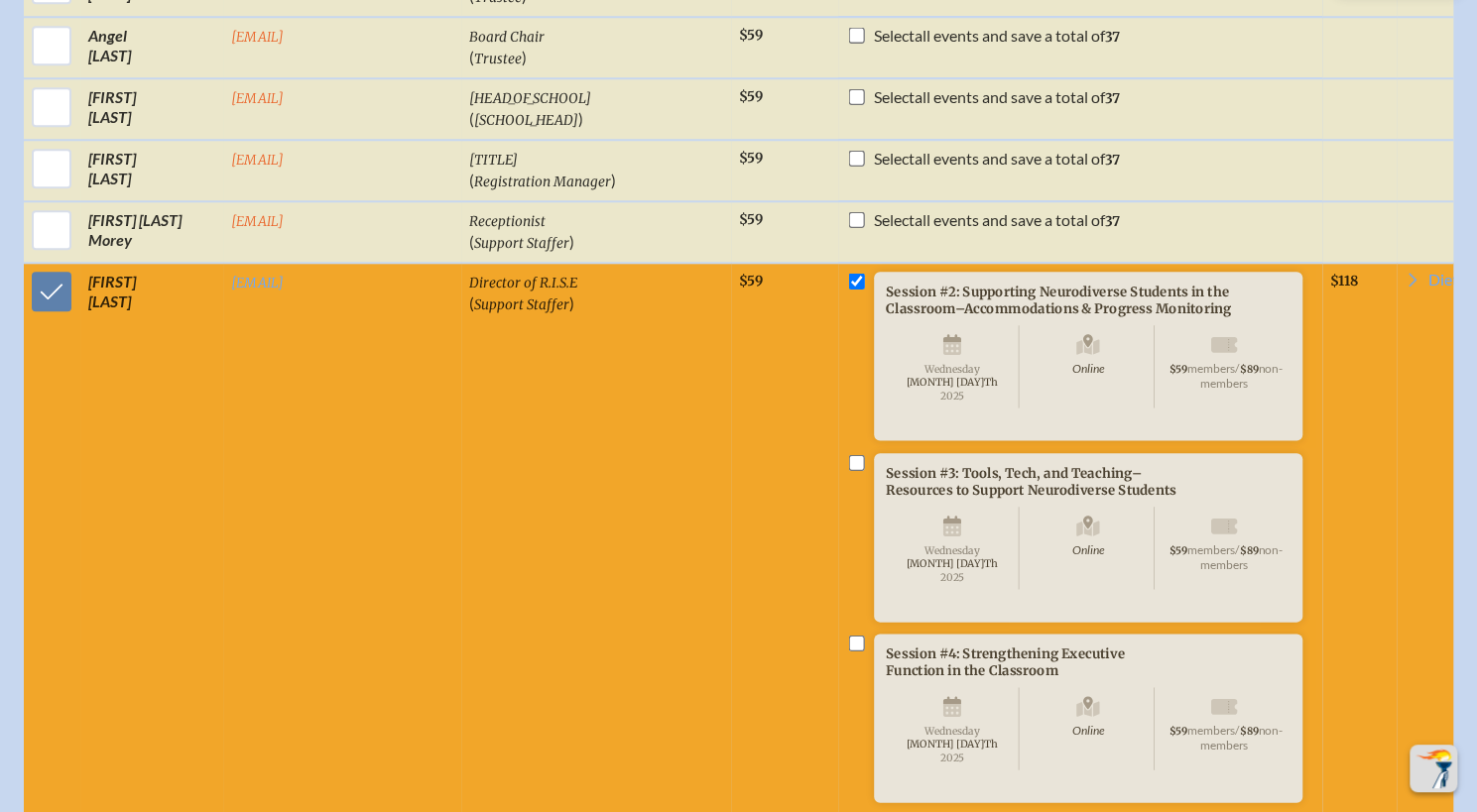 click at bounding box center [856, 462] 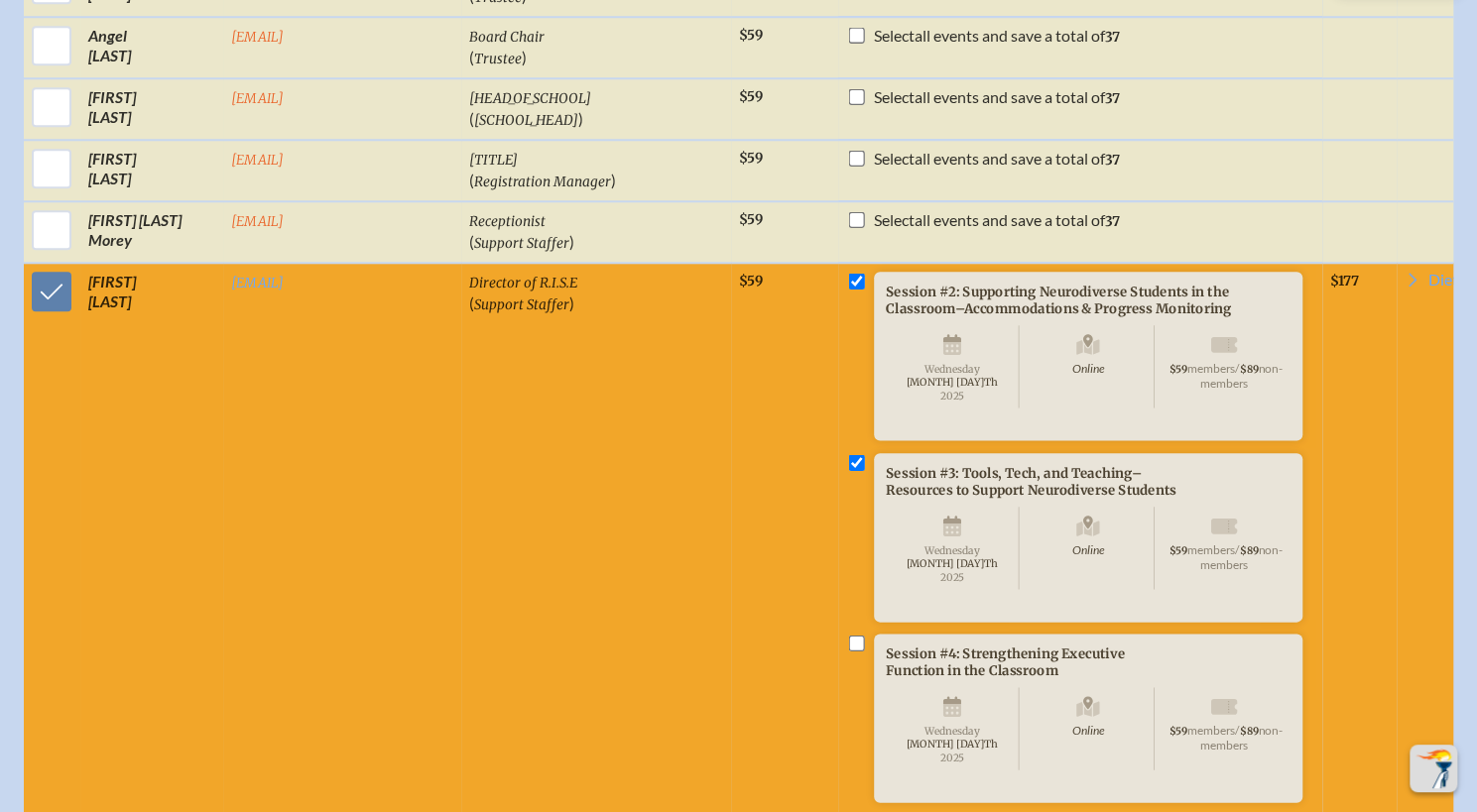 click at bounding box center (856, 643) 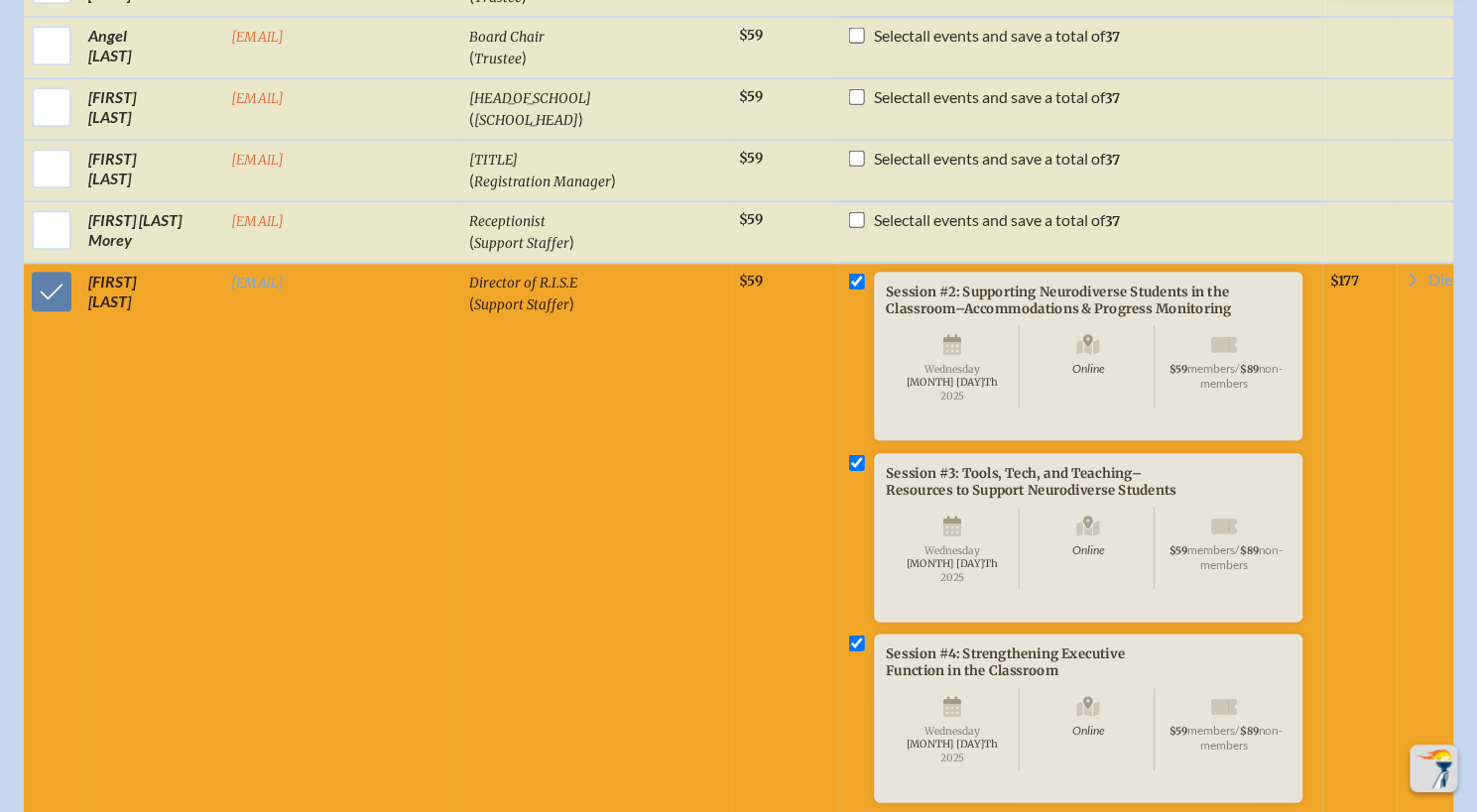 checkbox on "true" 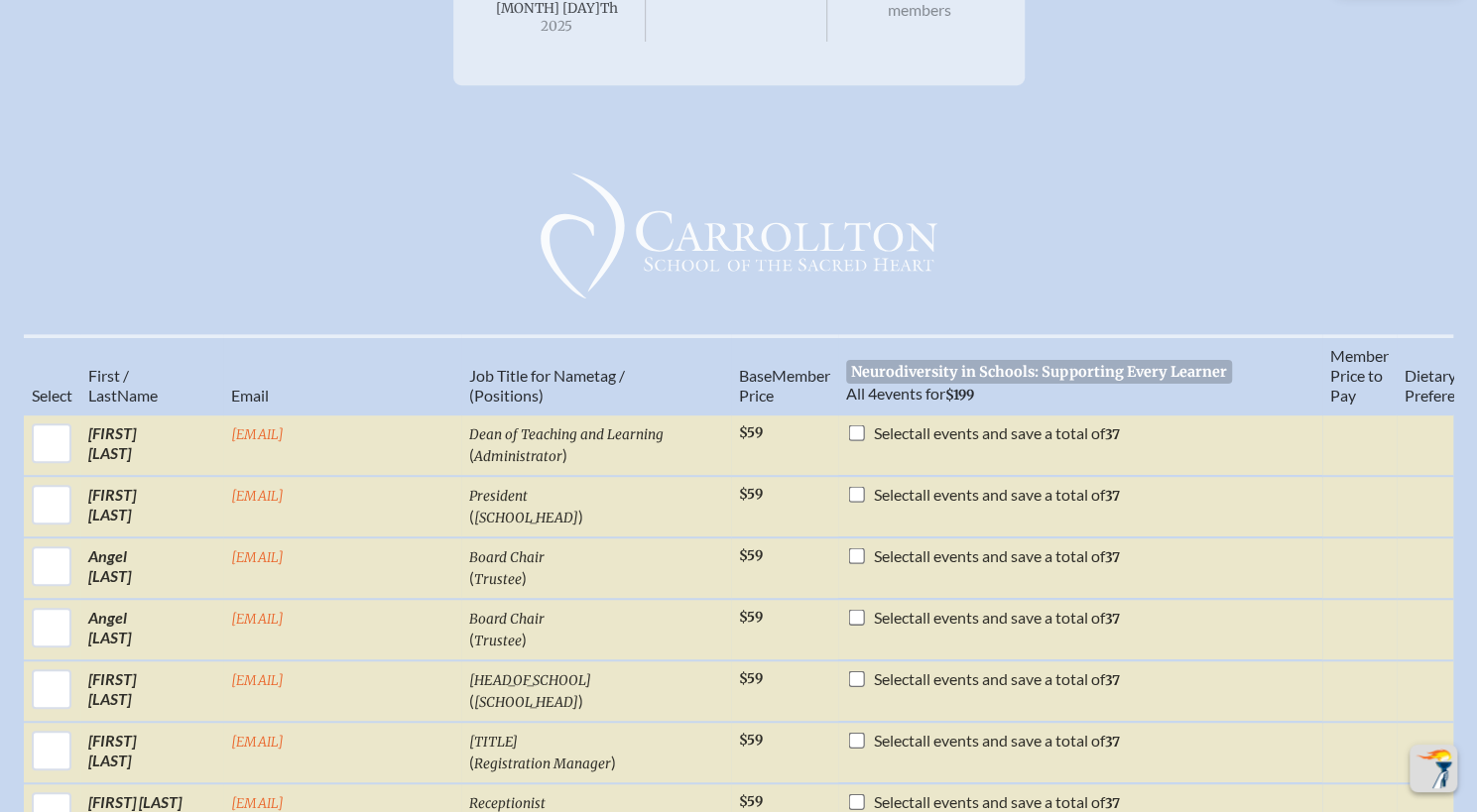 scroll, scrollTop: 483, scrollLeft: 15, axis: both 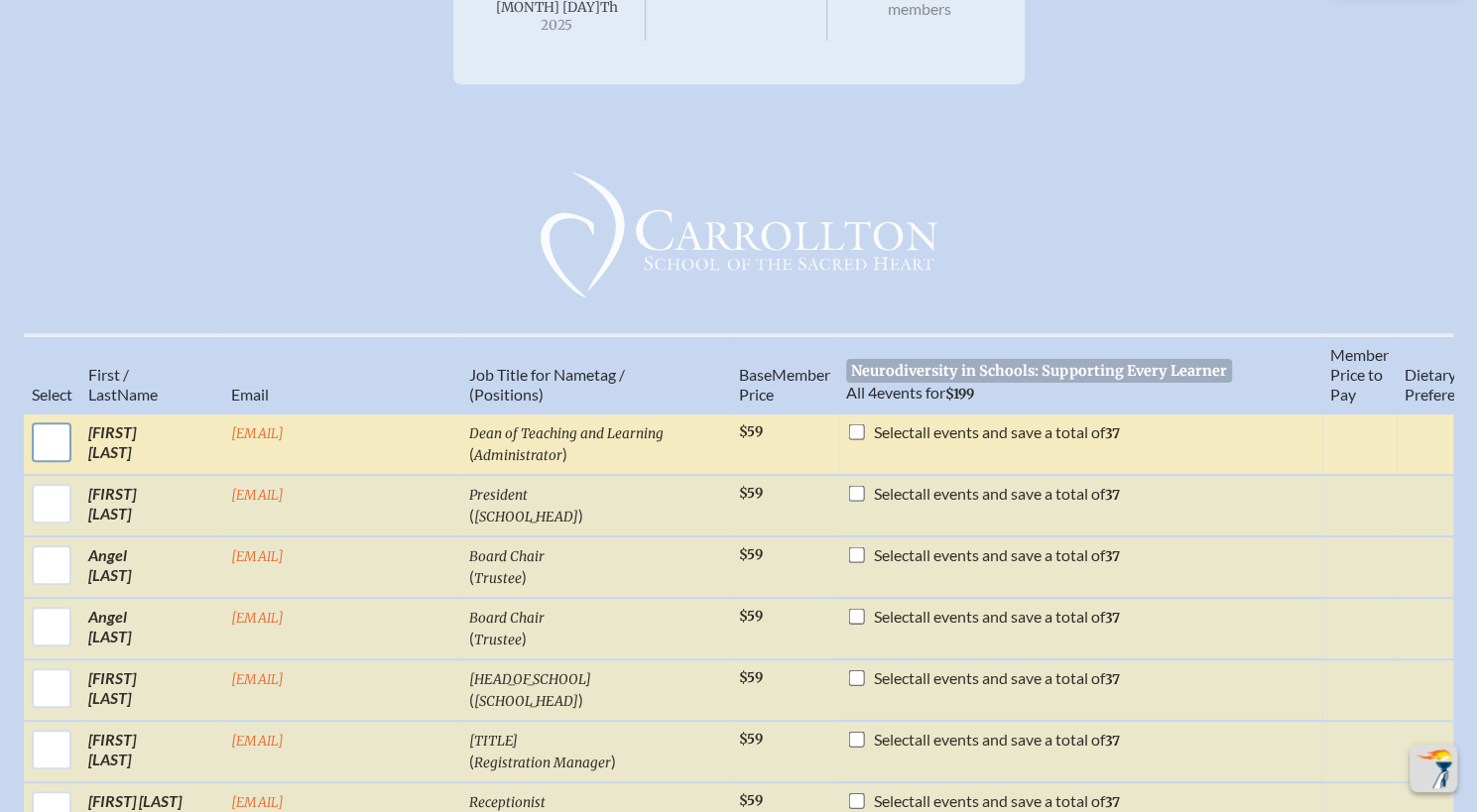click at bounding box center (52, 442) 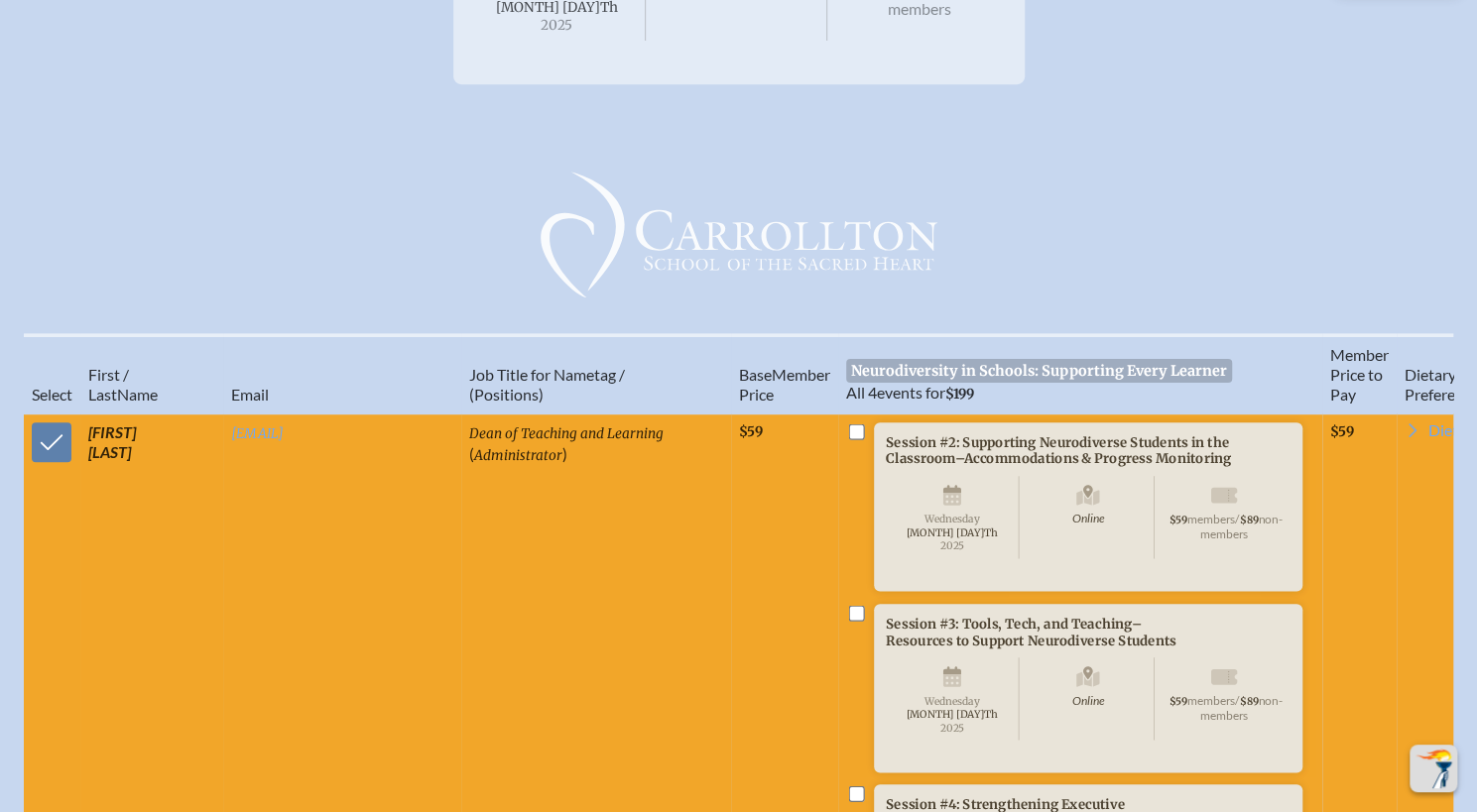 click at bounding box center [856, 432] 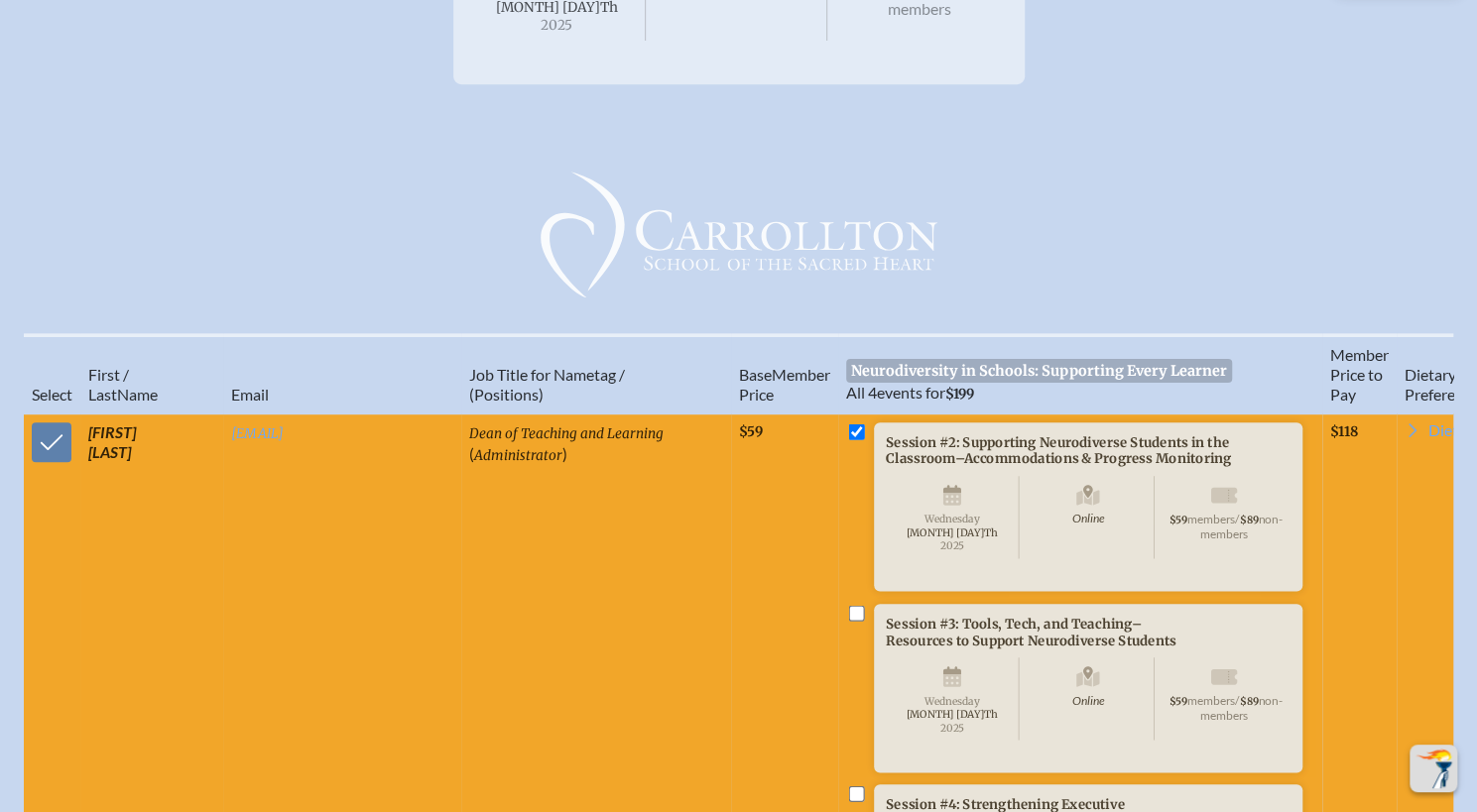 click at bounding box center [856, 613] 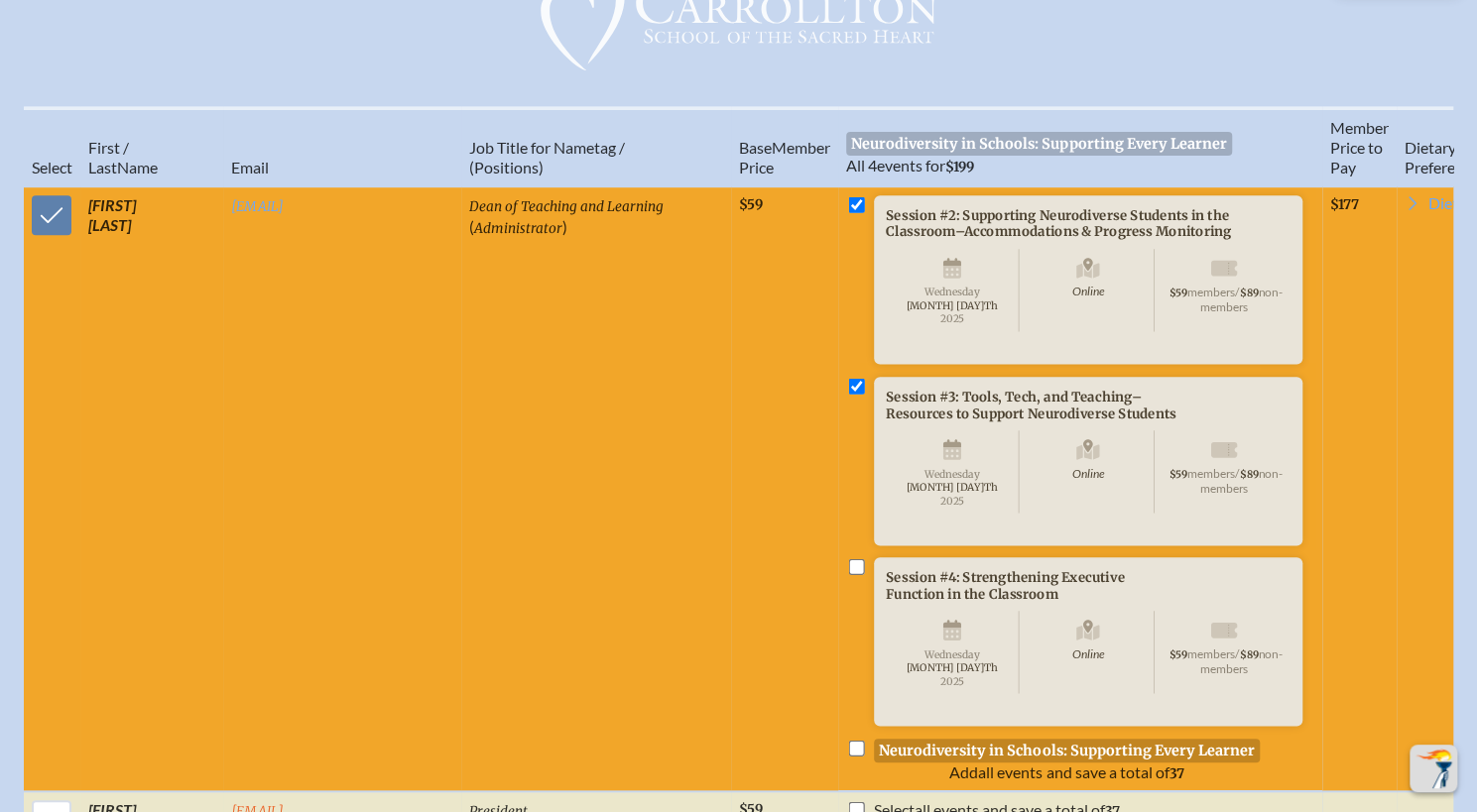 scroll, scrollTop: 726, scrollLeft: 15, axis: both 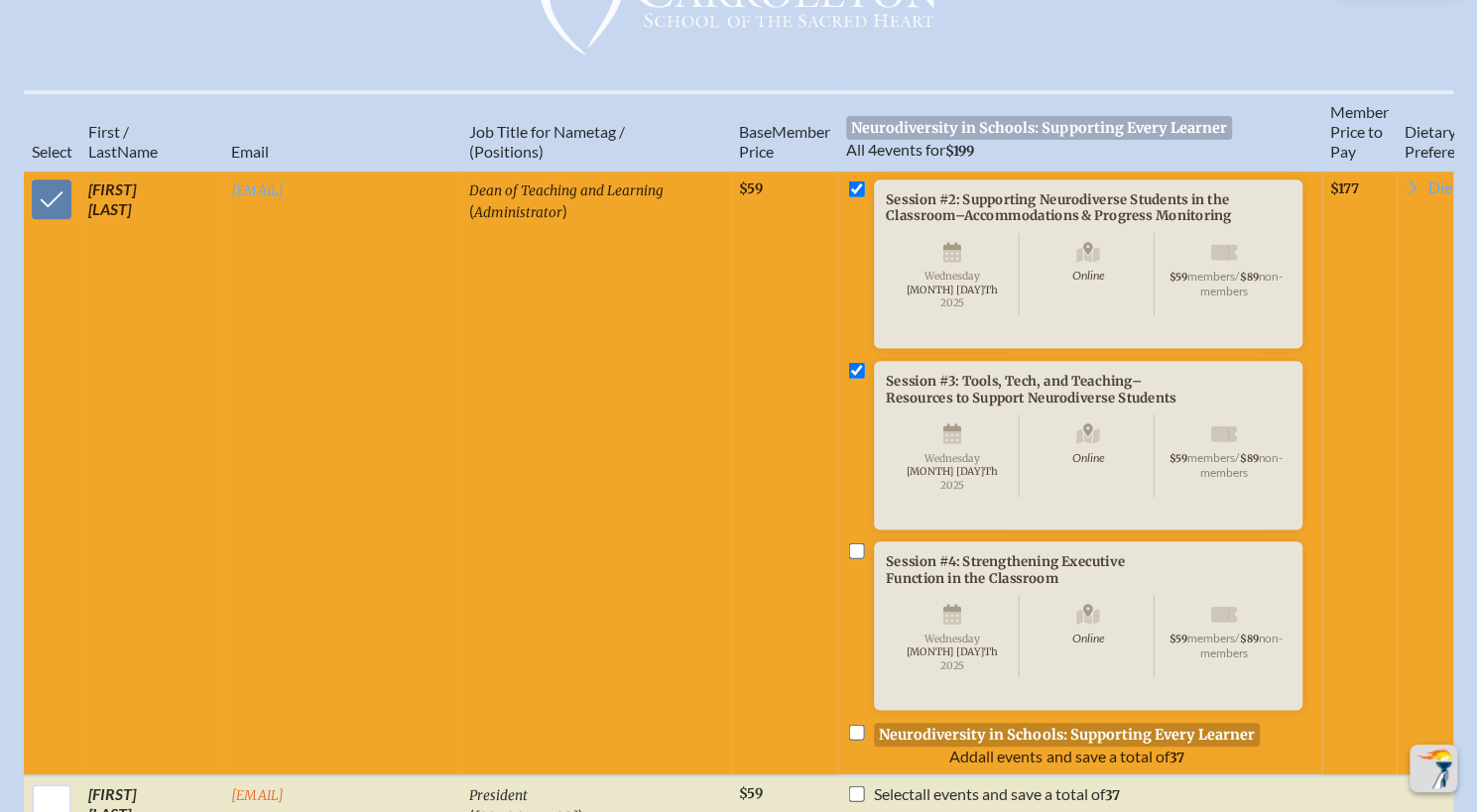 click at bounding box center [856, 551] 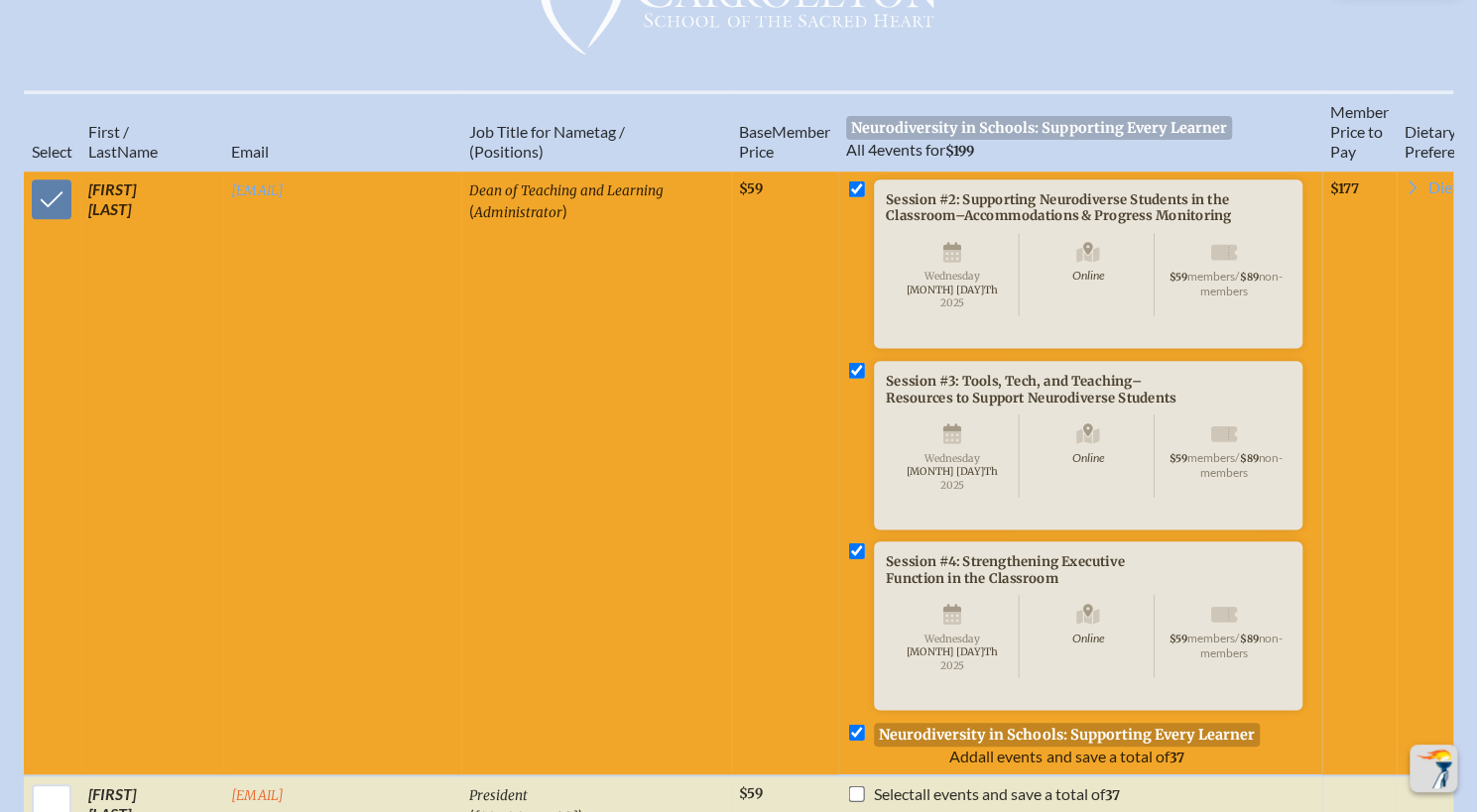 checkbox on "true" 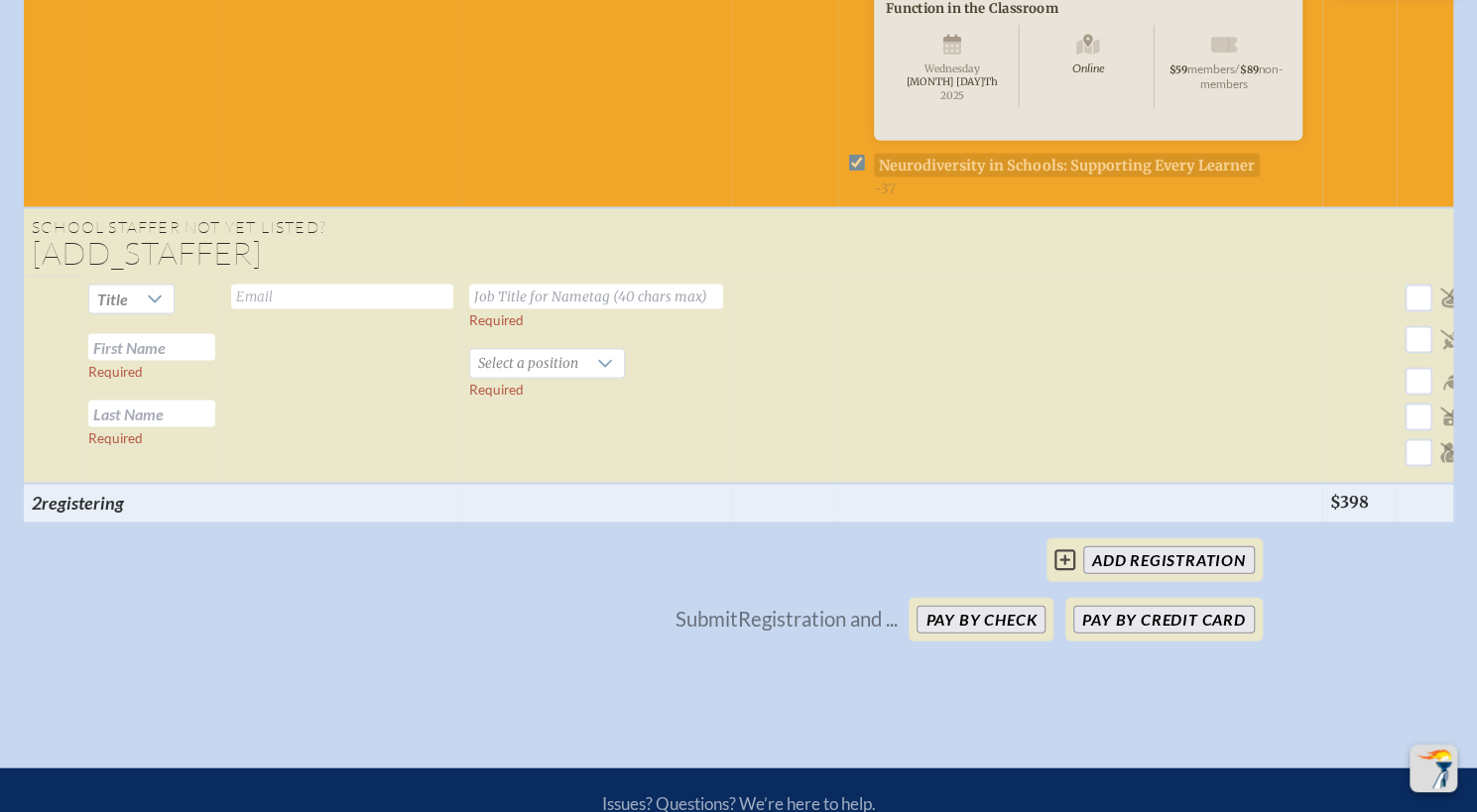 scroll, scrollTop: 2272, scrollLeft: 15, axis: both 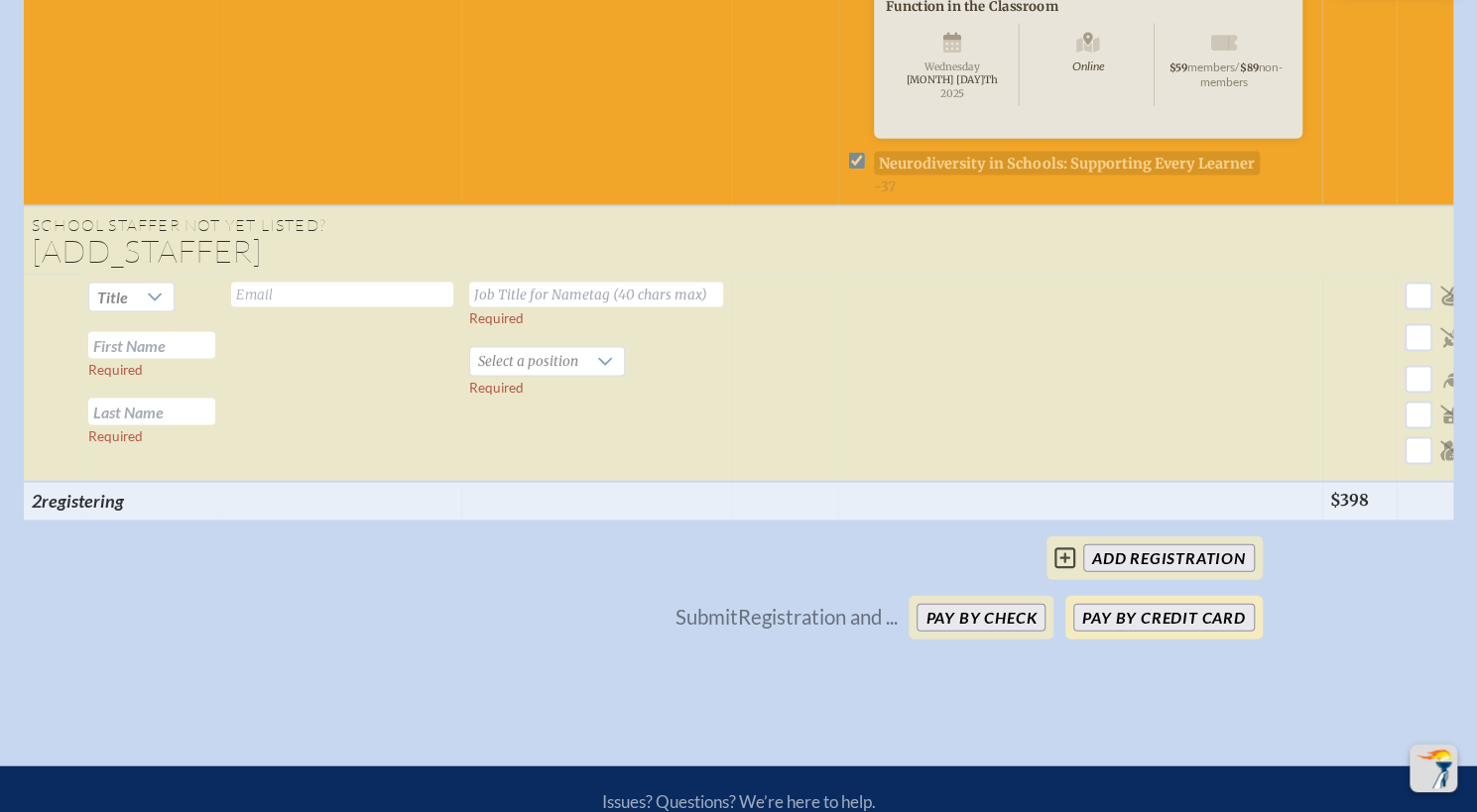 click on "Pay by Credit Card" at bounding box center [1164, 618] 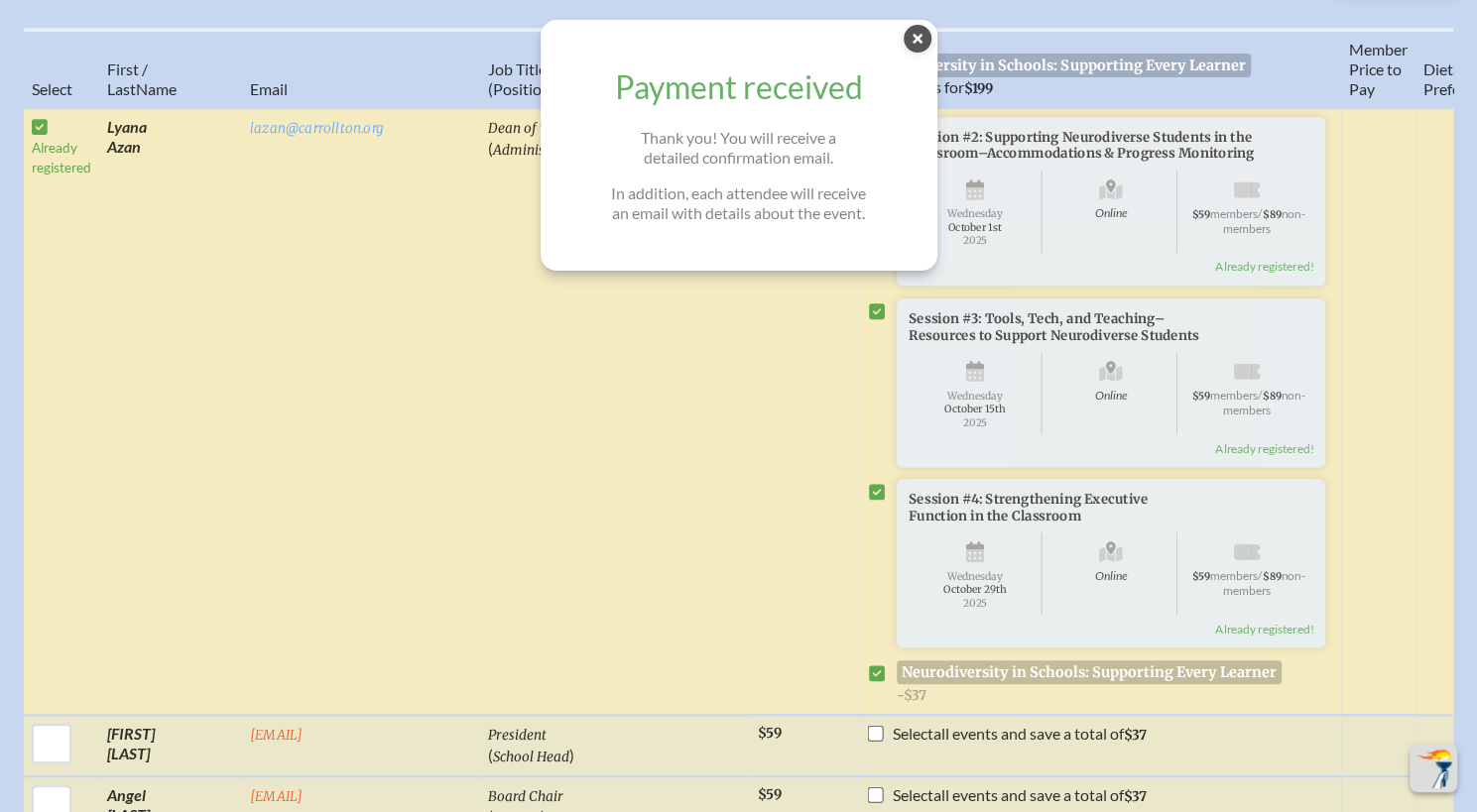 scroll, scrollTop: 723, scrollLeft: 0, axis: vertical 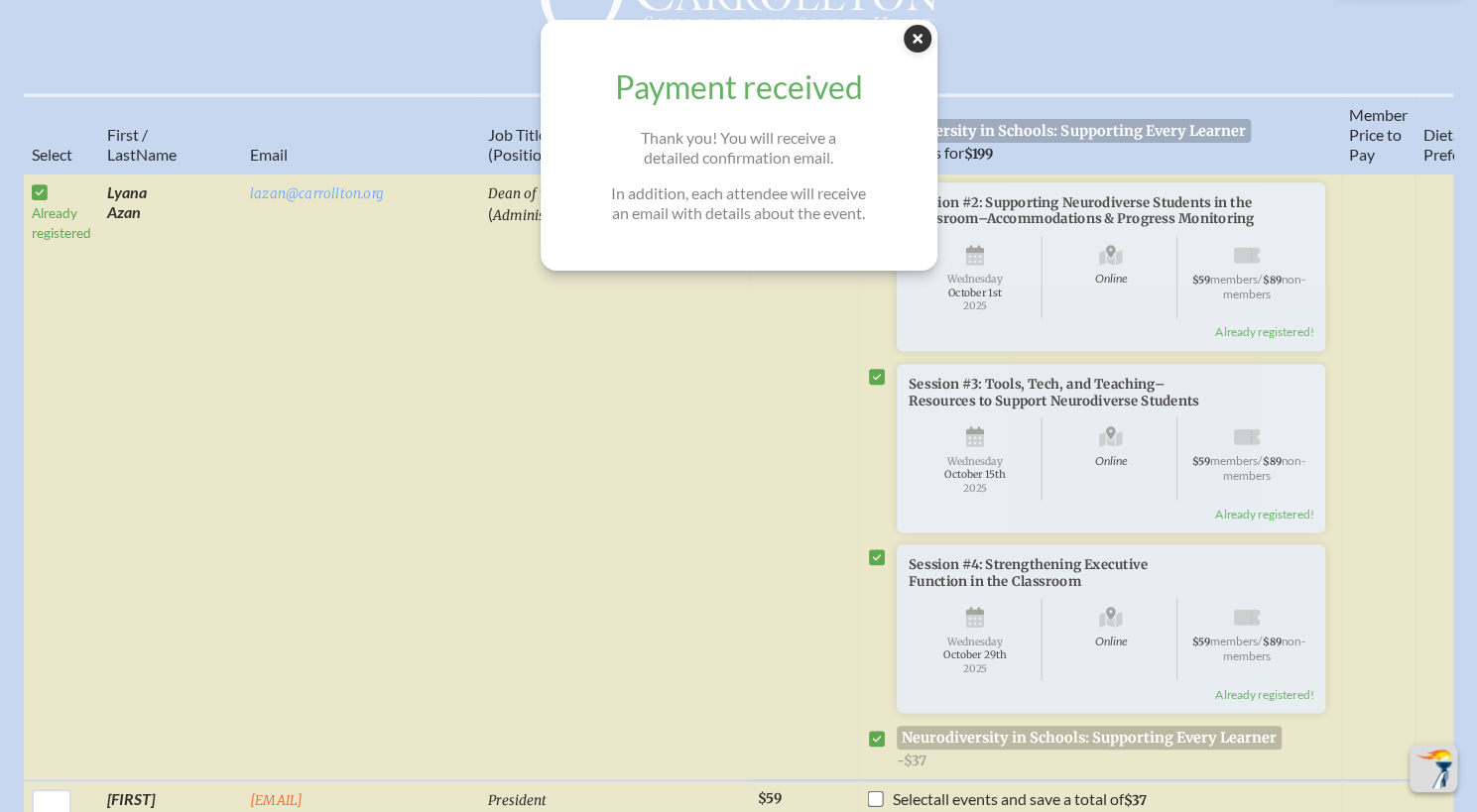 click 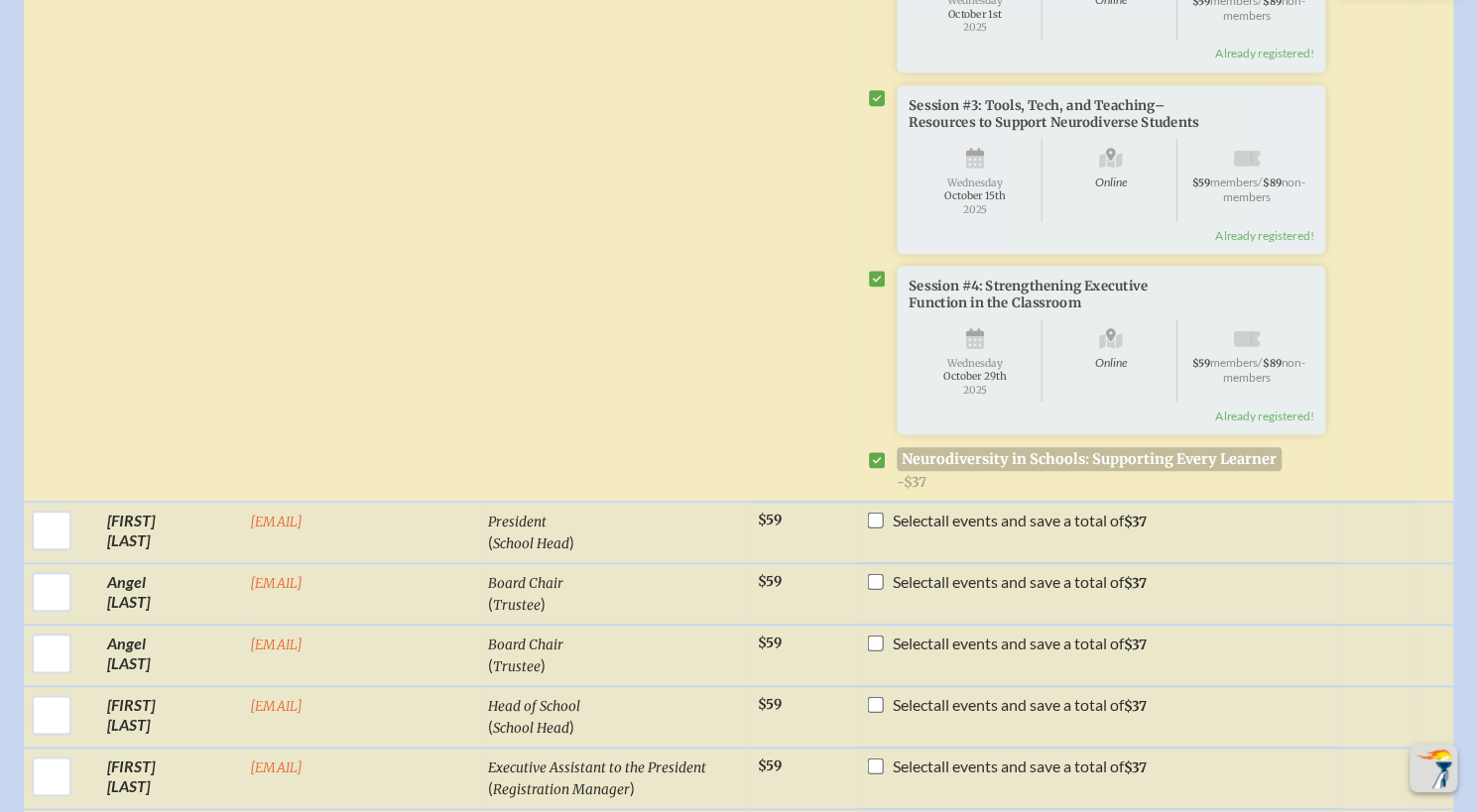 scroll, scrollTop: 996, scrollLeft: 0, axis: vertical 